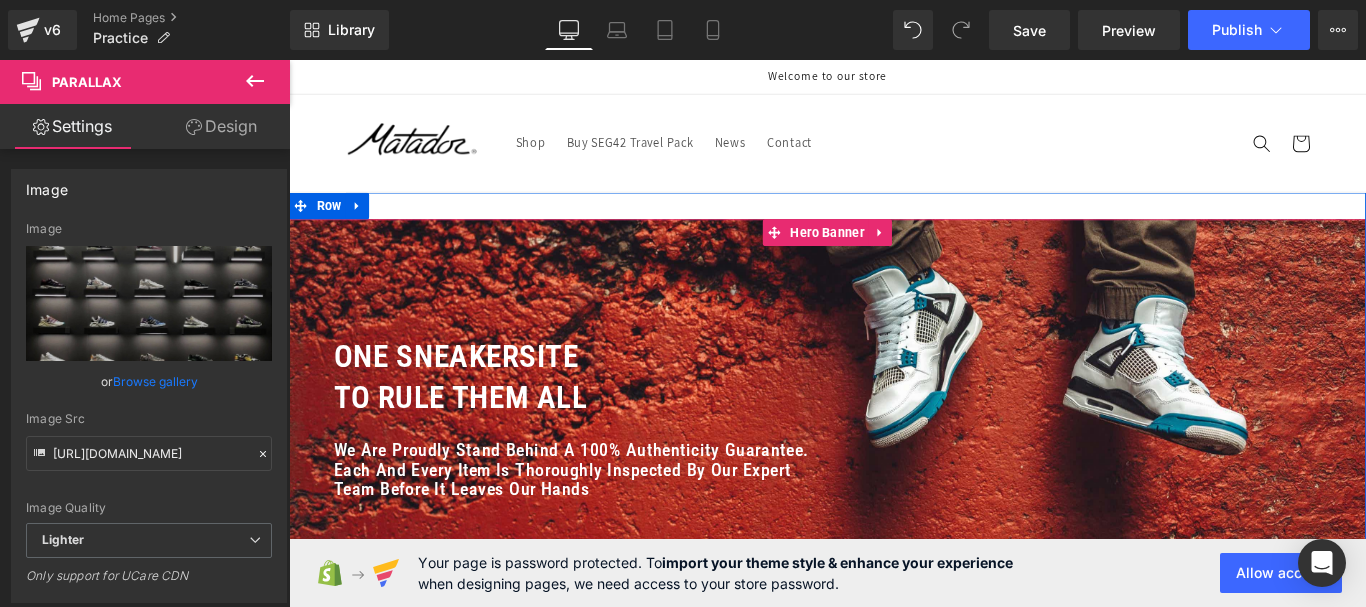scroll, scrollTop: 4359, scrollLeft: 0, axis: vertical 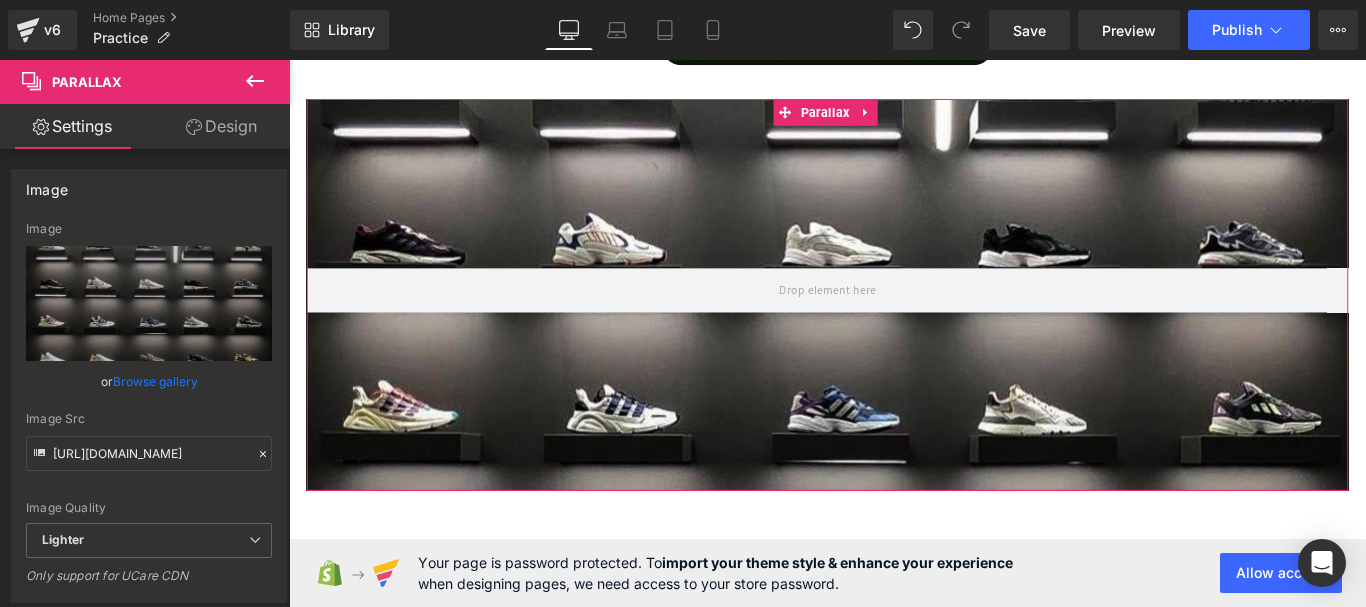 type on "C:\fakepath\zon.jpg" 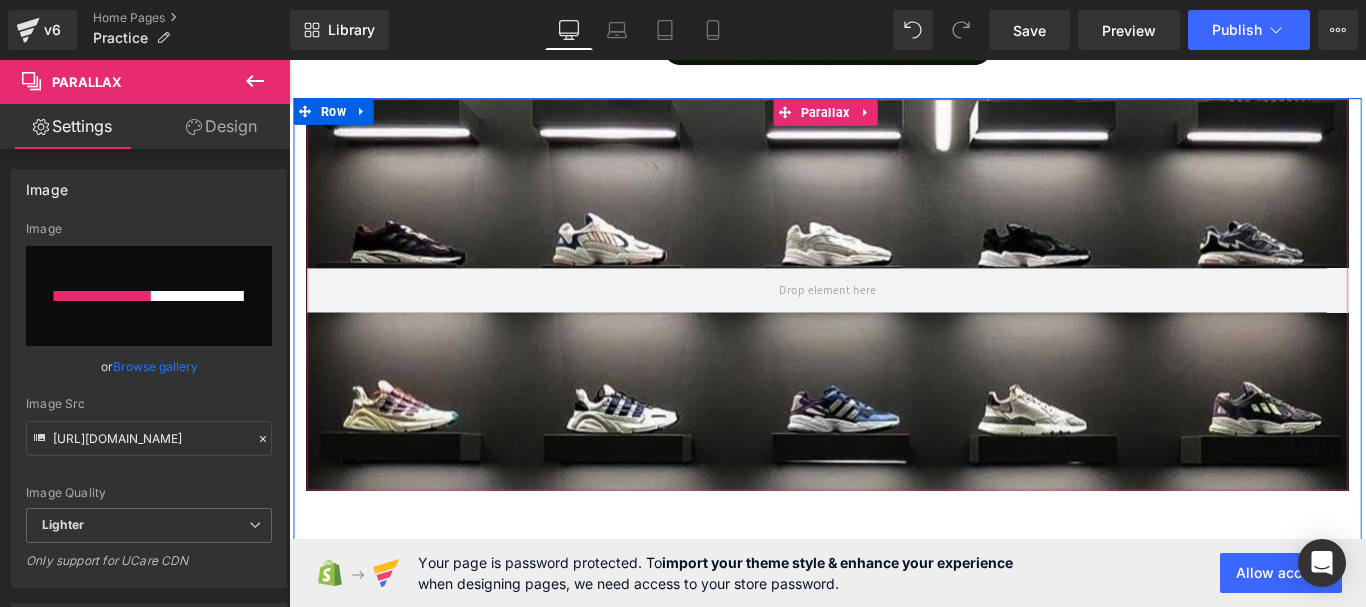 type 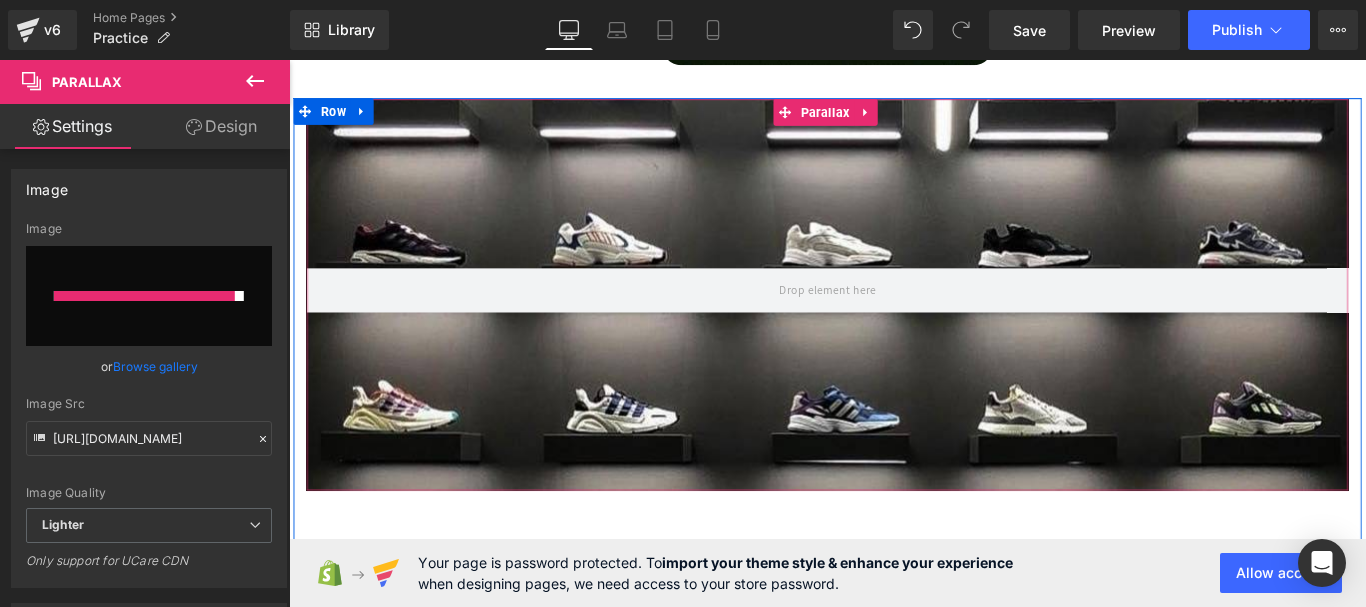 type on "[URL][DOMAIN_NAME]" 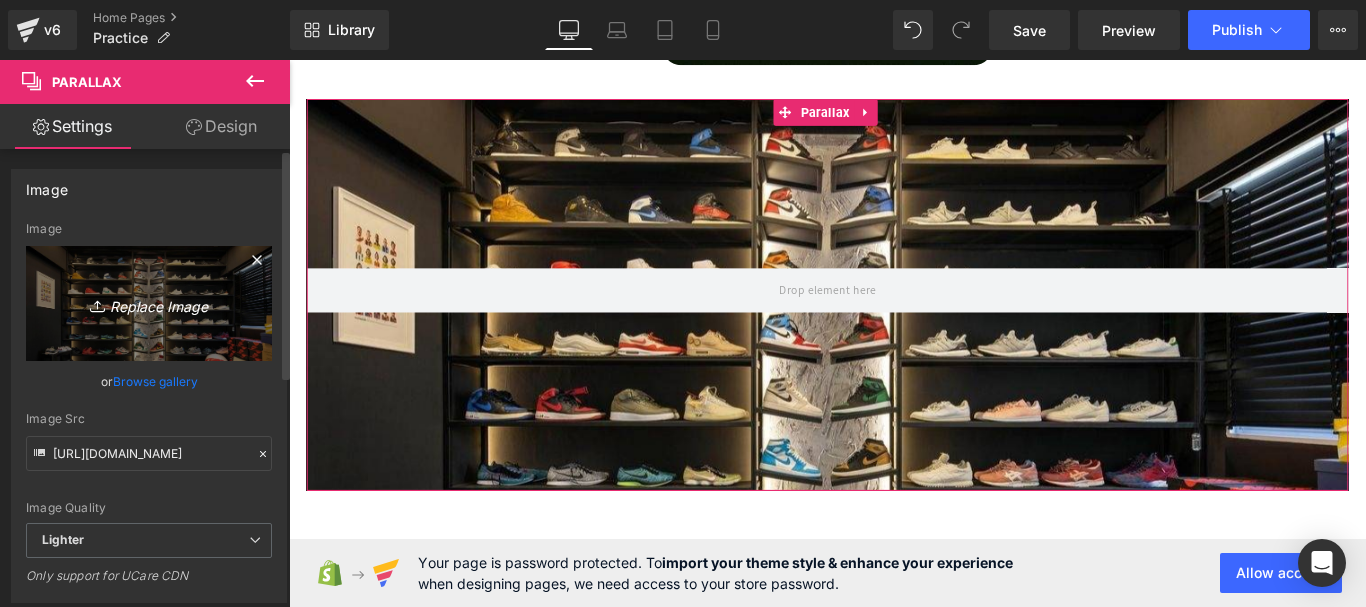 click on "Replace Image" at bounding box center (149, 303) 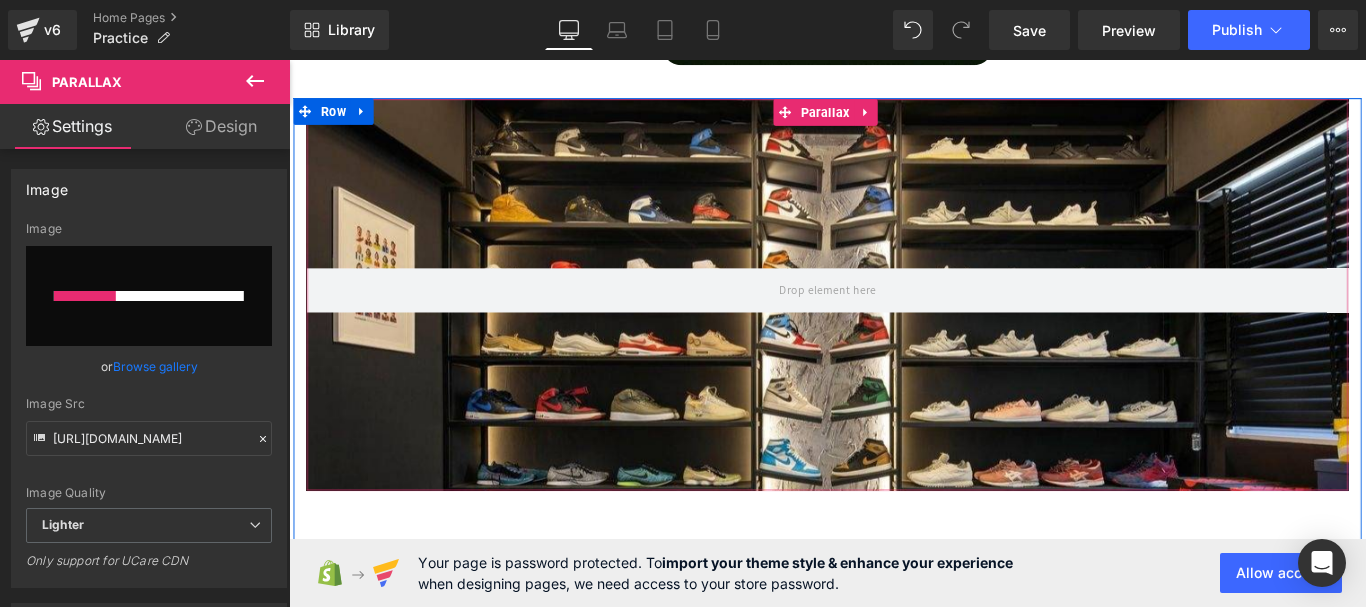 type 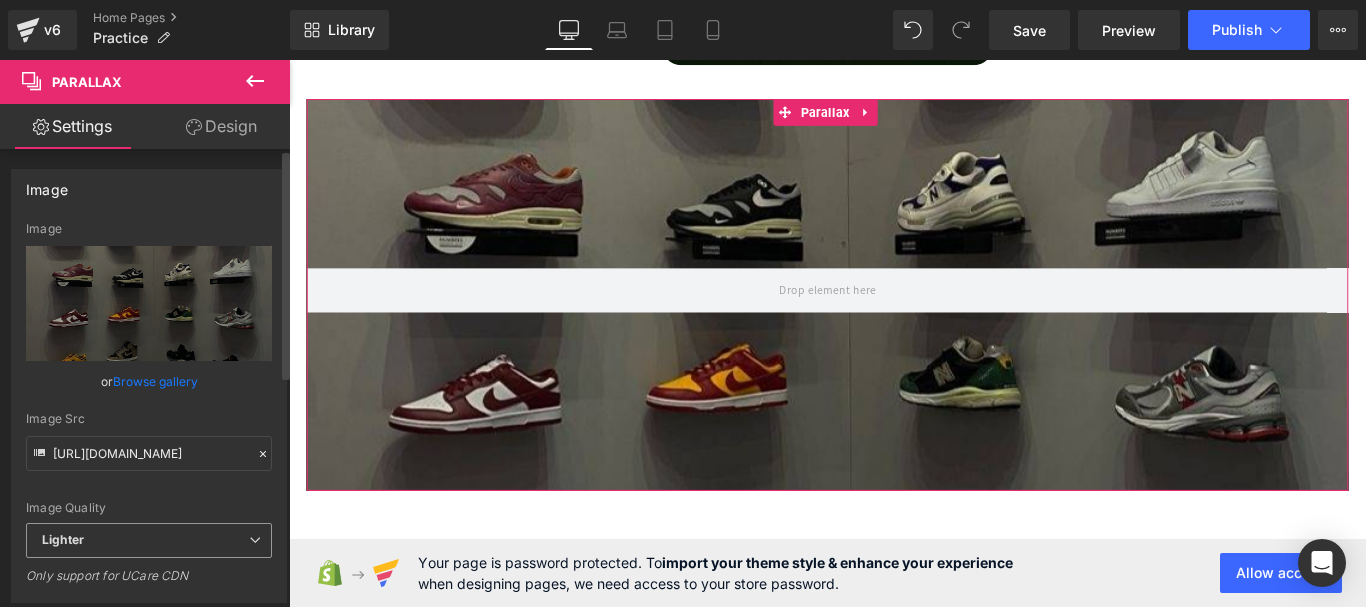 click on "Lighter" at bounding box center [149, 540] 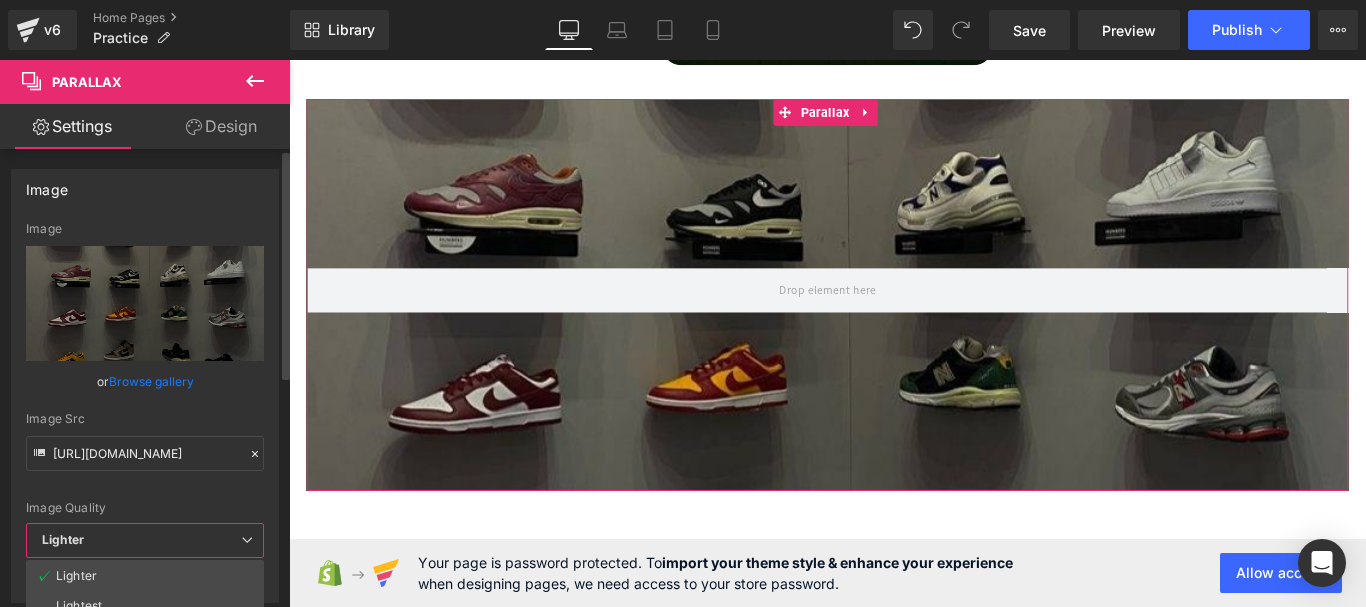 click on "Image Quality Lighter Lightest
Lighter
Lighter Lightest Only support for UCare CDN" at bounding box center [145, 372] 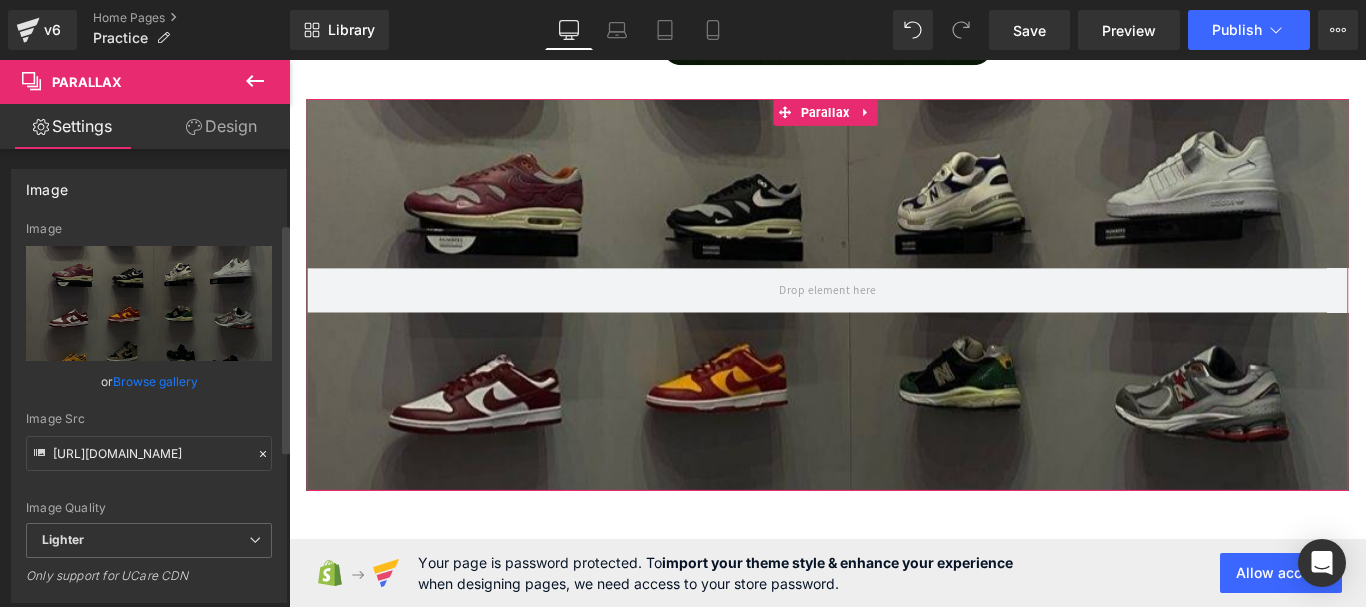 scroll, scrollTop: 200, scrollLeft: 0, axis: vertical 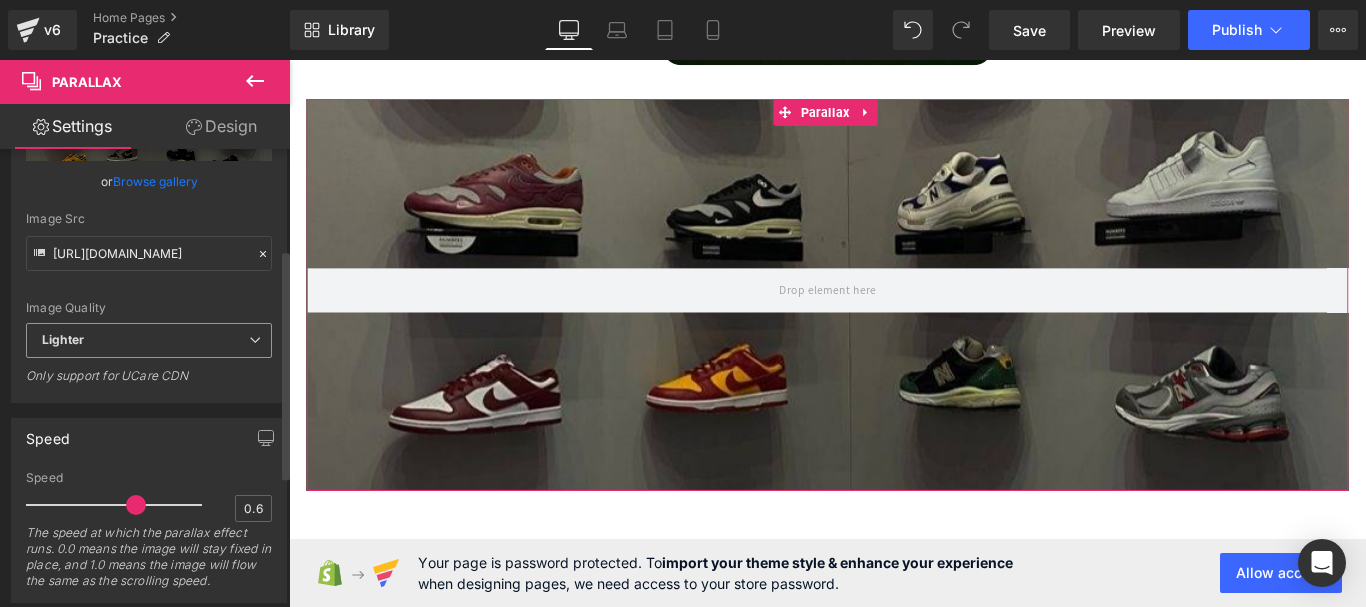 click on "Lighter" at bounding box center [149, 340] 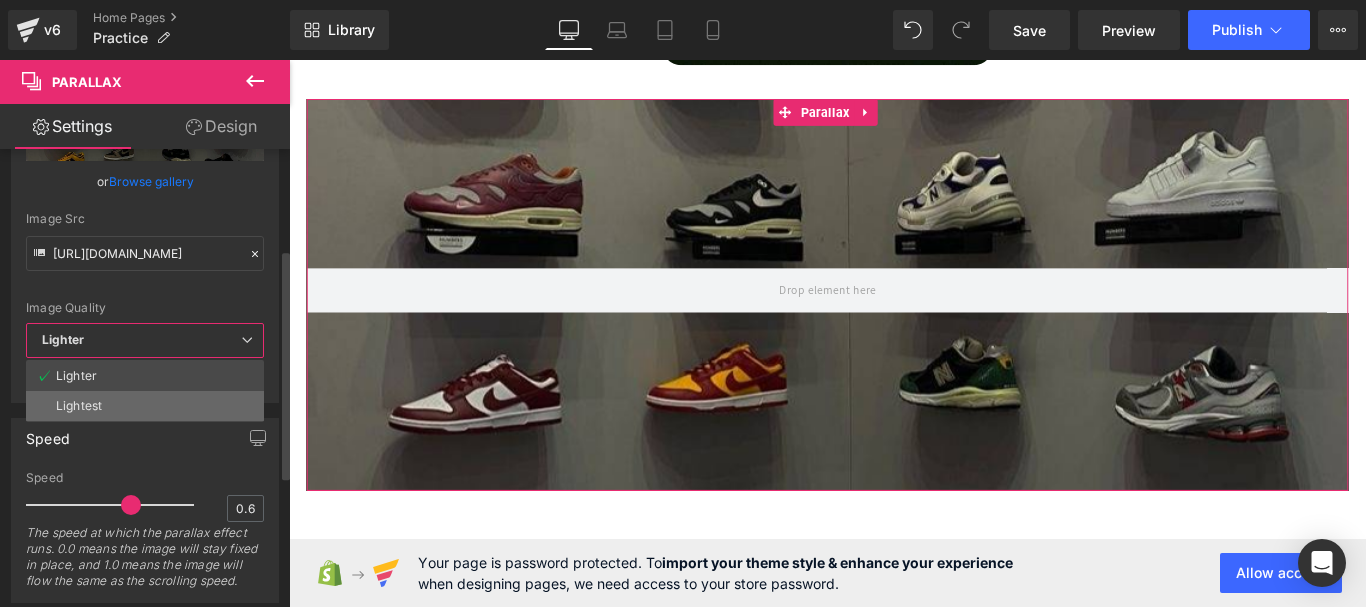 click on "Lightest" at bounding box center [145, 406] 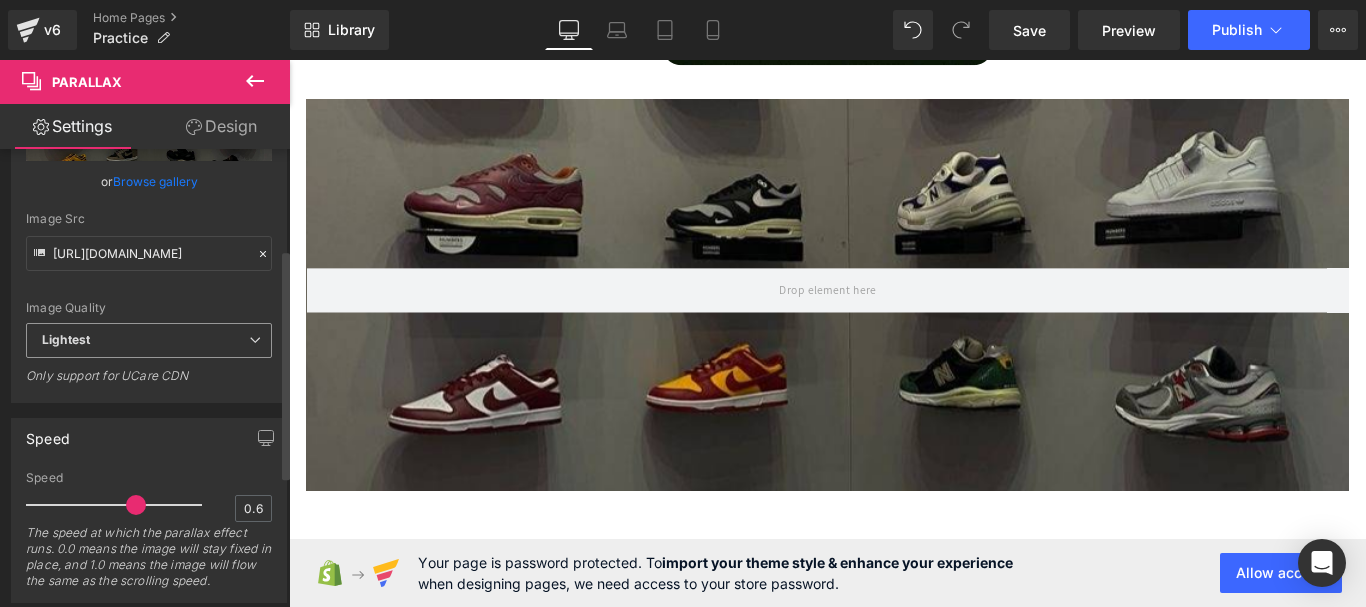 type on "[URL][DOMAIN_NAME]" 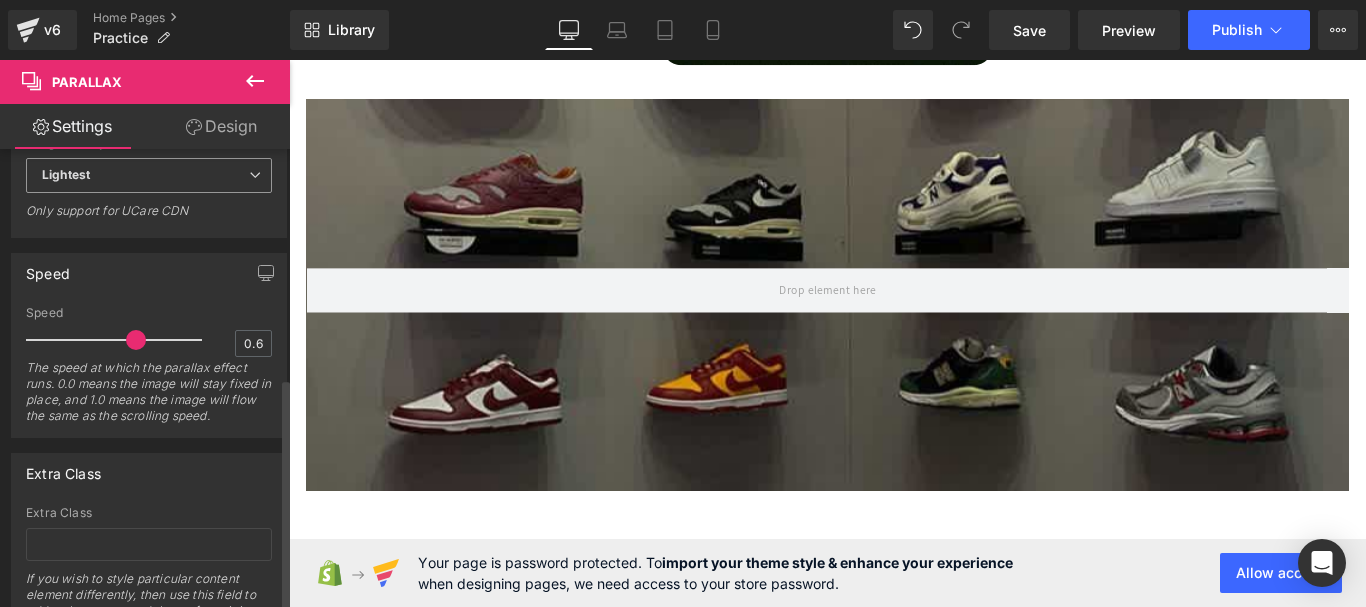 scroll, scrollTop: 463, scrollLeft: 0, axis: vertical 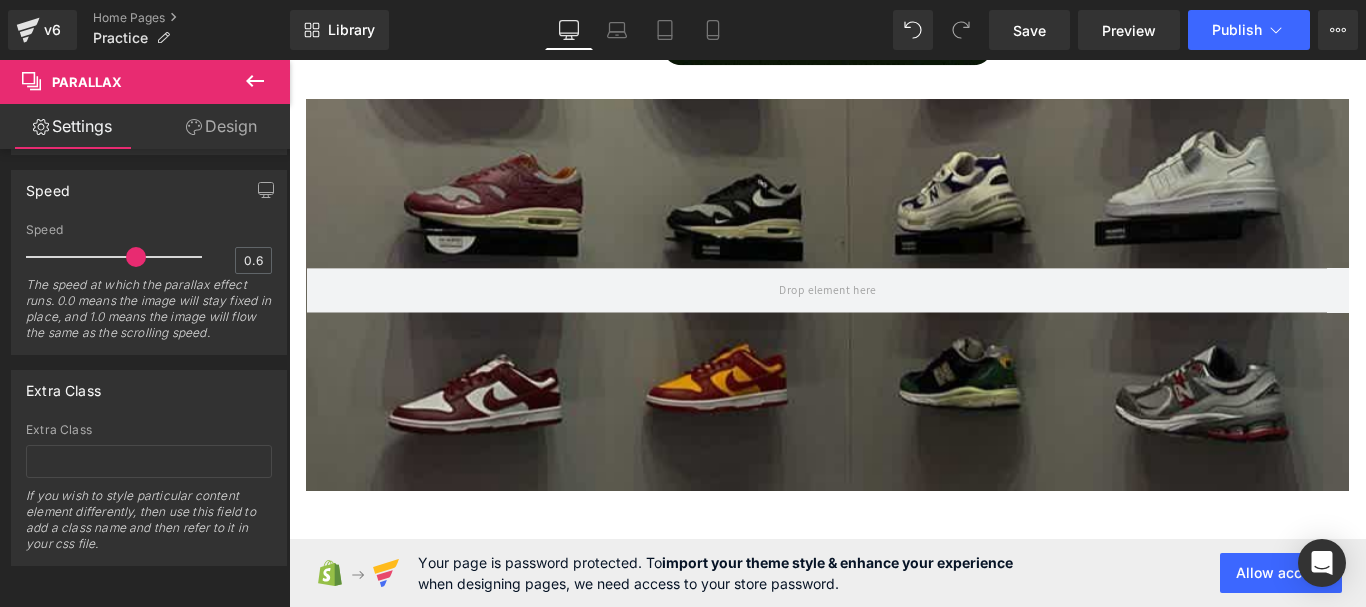 click on "Design" at bounding box center [221, 126] 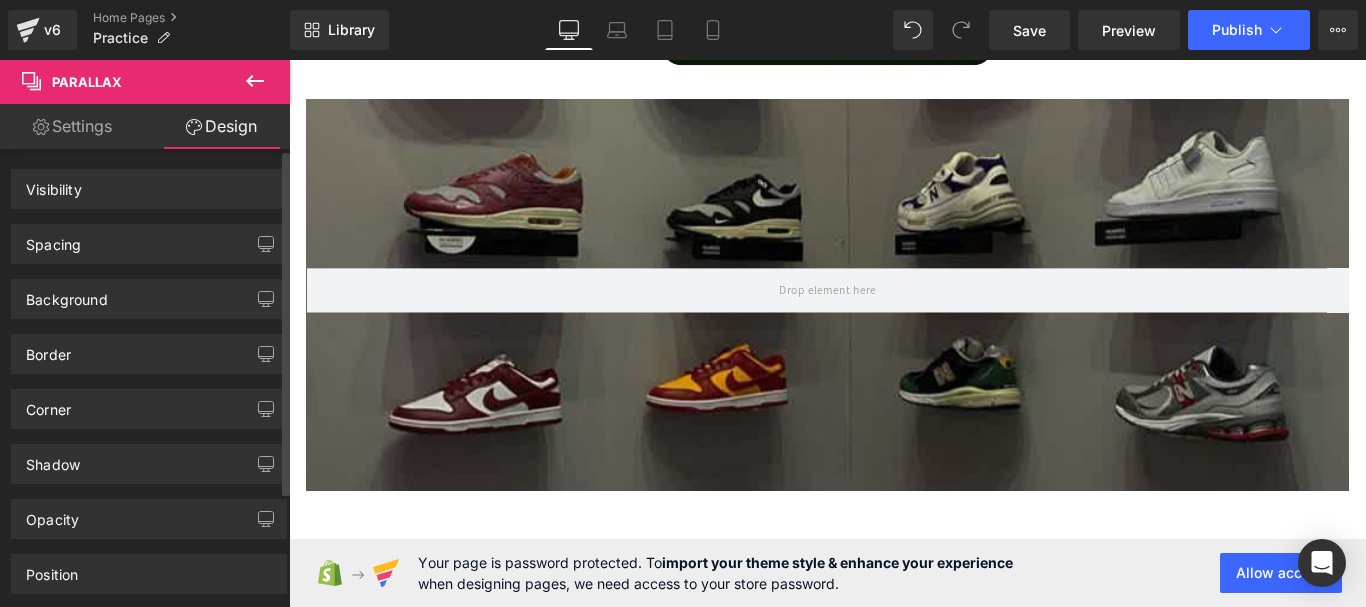 click on "Spacing" at bounding box center (149, 244) 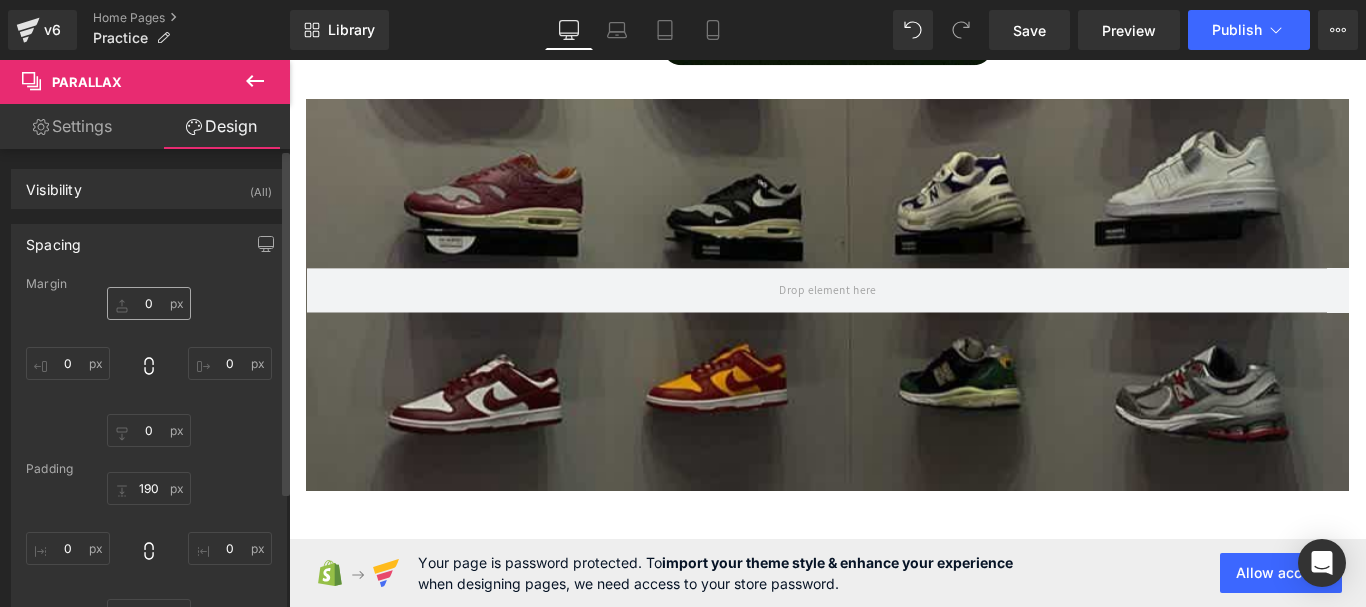 type on "0" 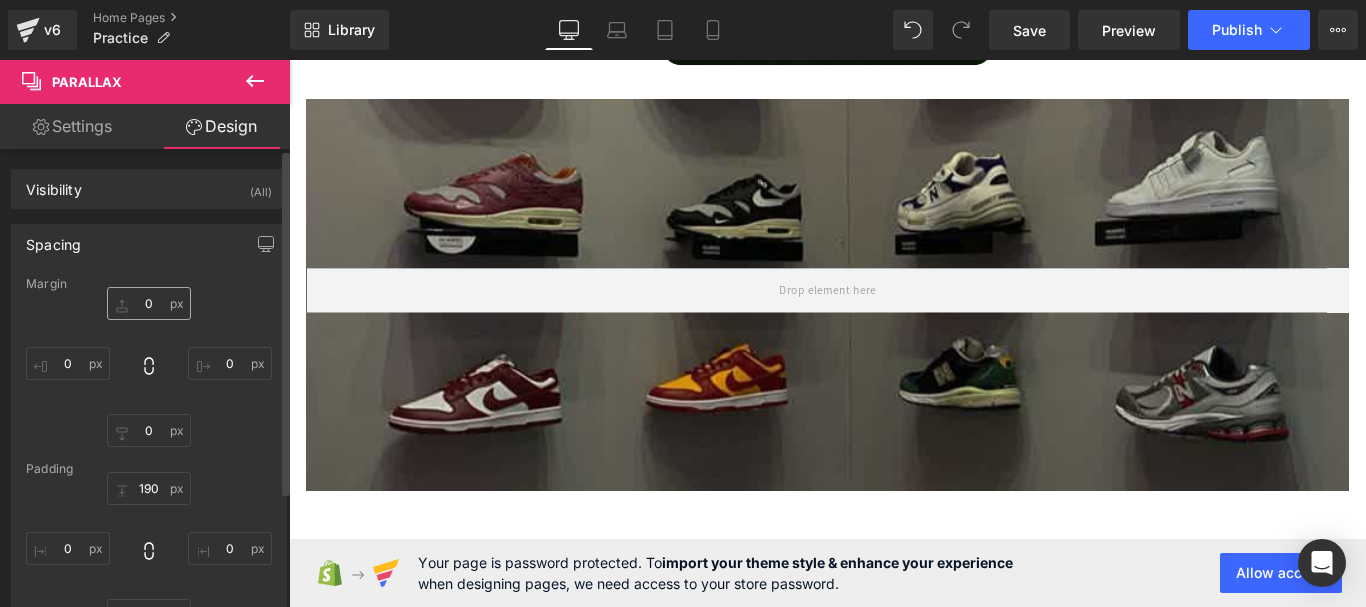 type on "0" 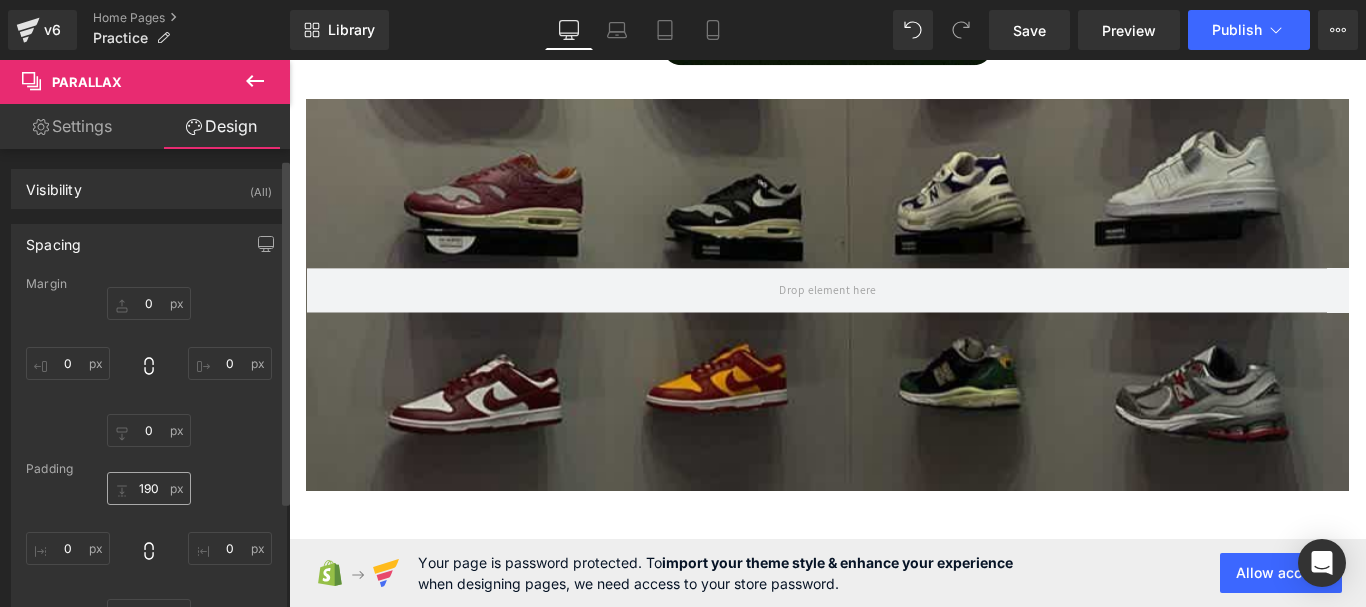 scroll, scrollTop: 200, scrollLeft: 0, axis: vertical 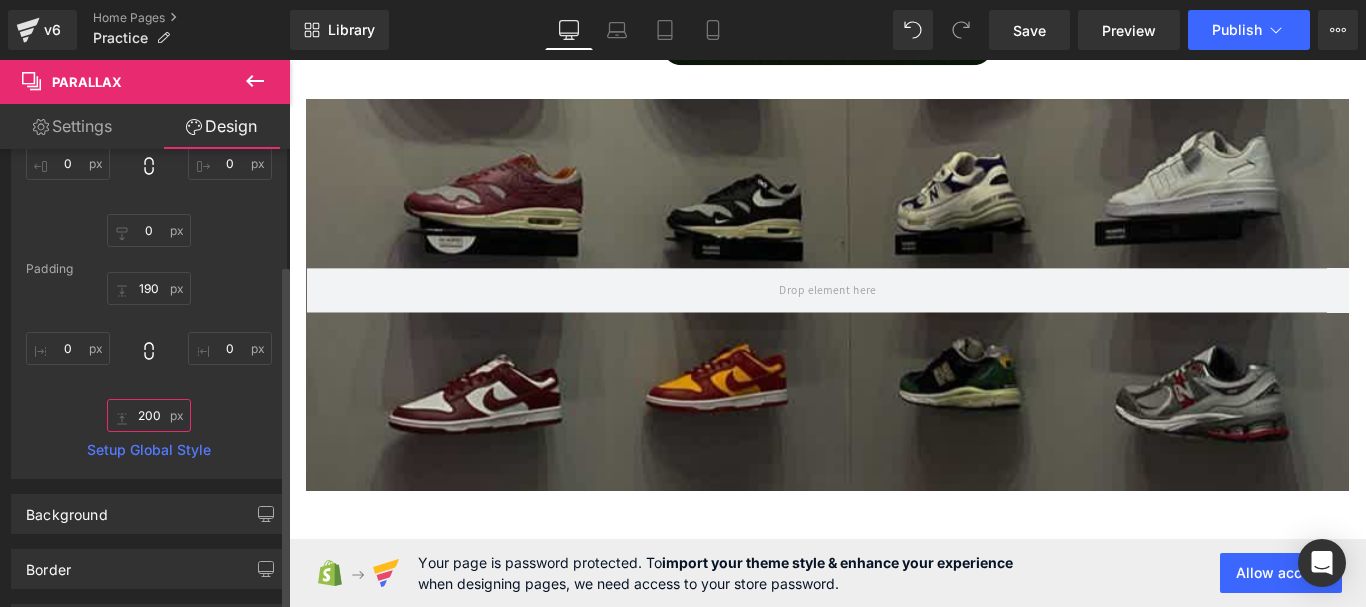 click on "200" at bounding box center (149, 415) 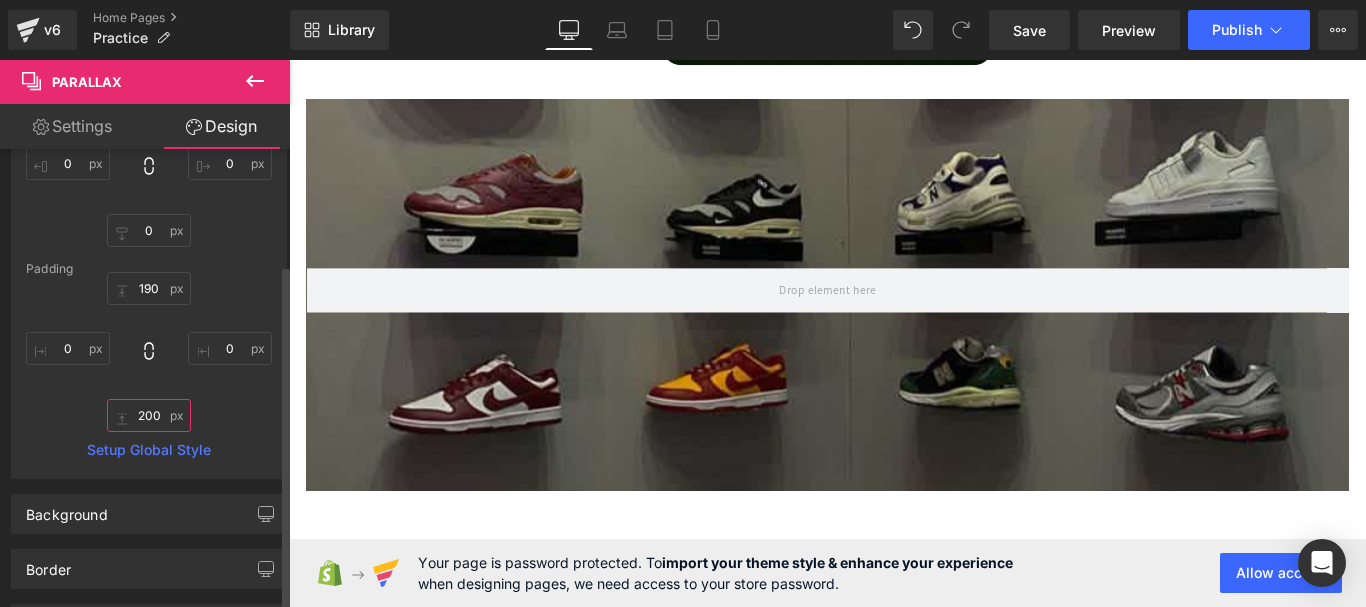 click on "200" at bounding box center (149, 415) 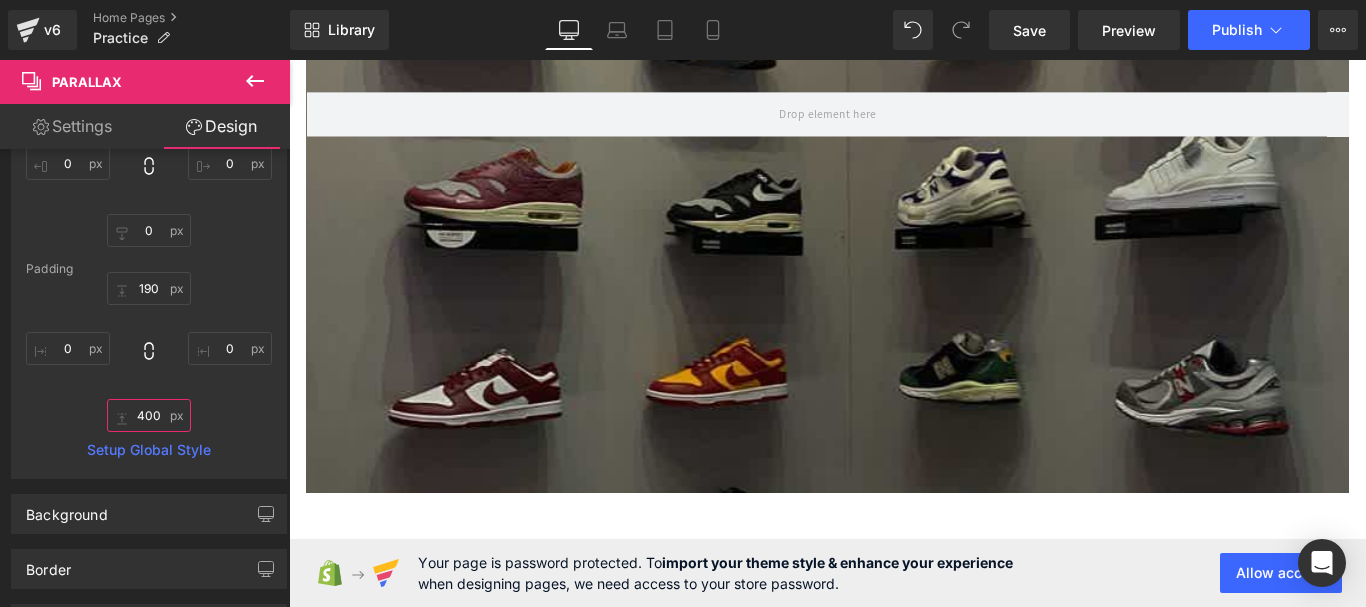 scroll, scrollTop: 4559, scrollLeft: 0, axis: vertical 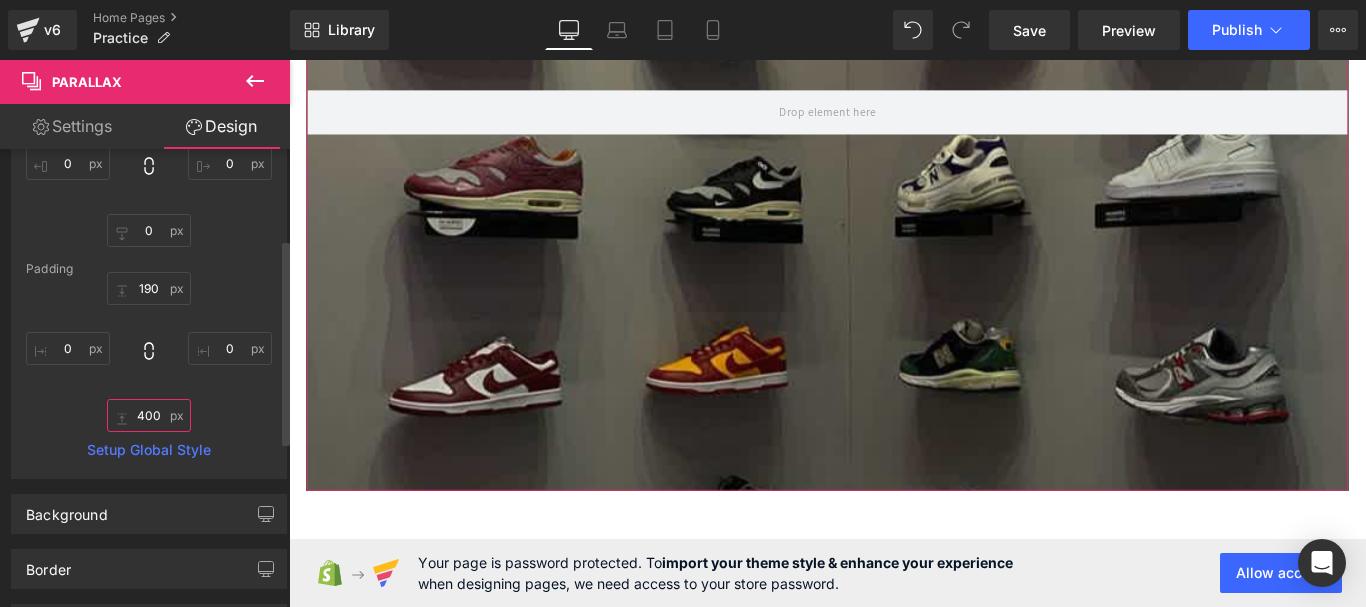 click on "400" at bounding box center (149, 415) 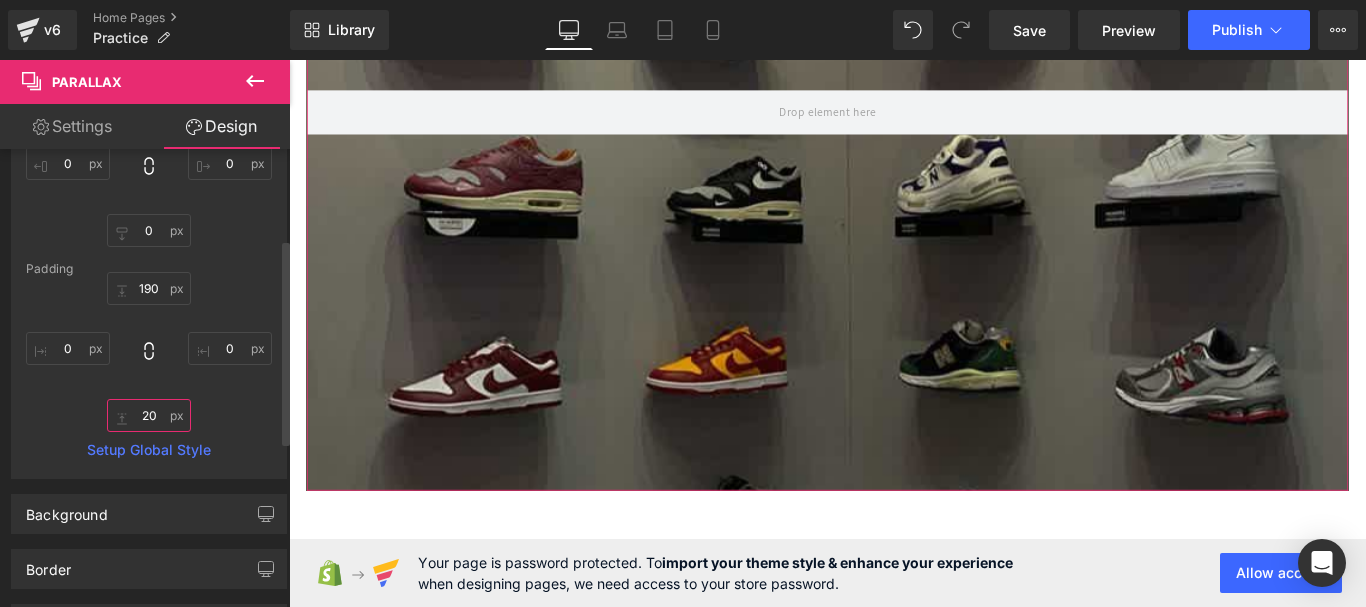 type on "200" 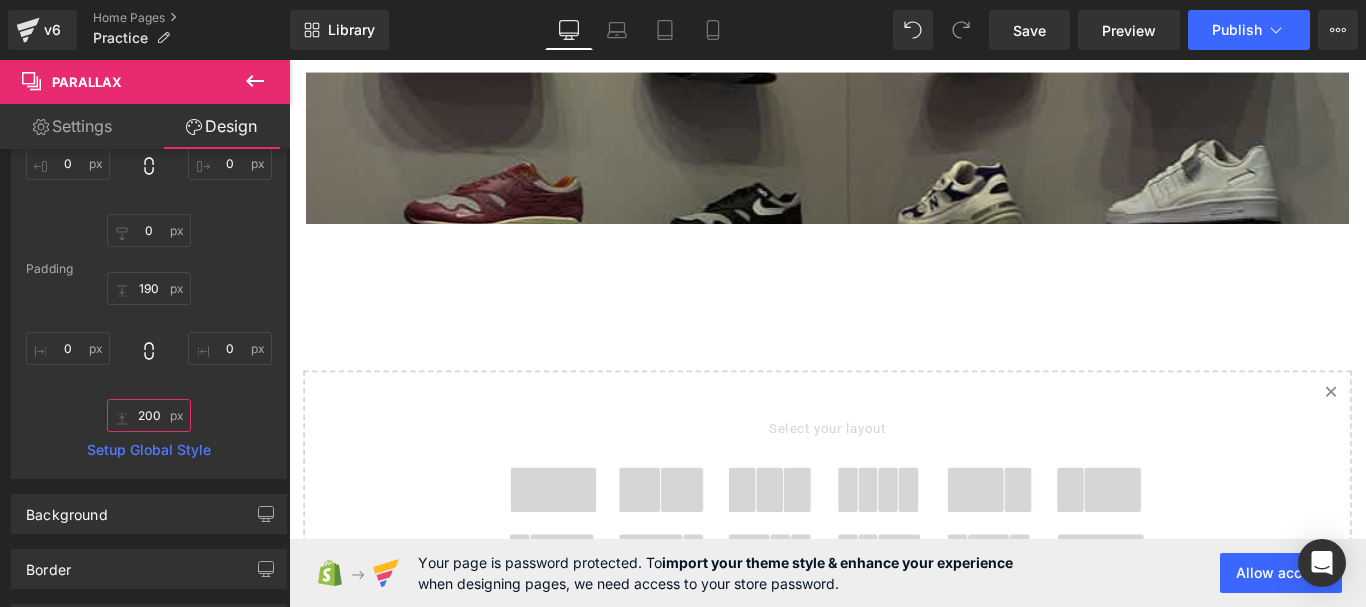 scroll, scrollTop: 4259, scrollLeft: 0, axis: vertical 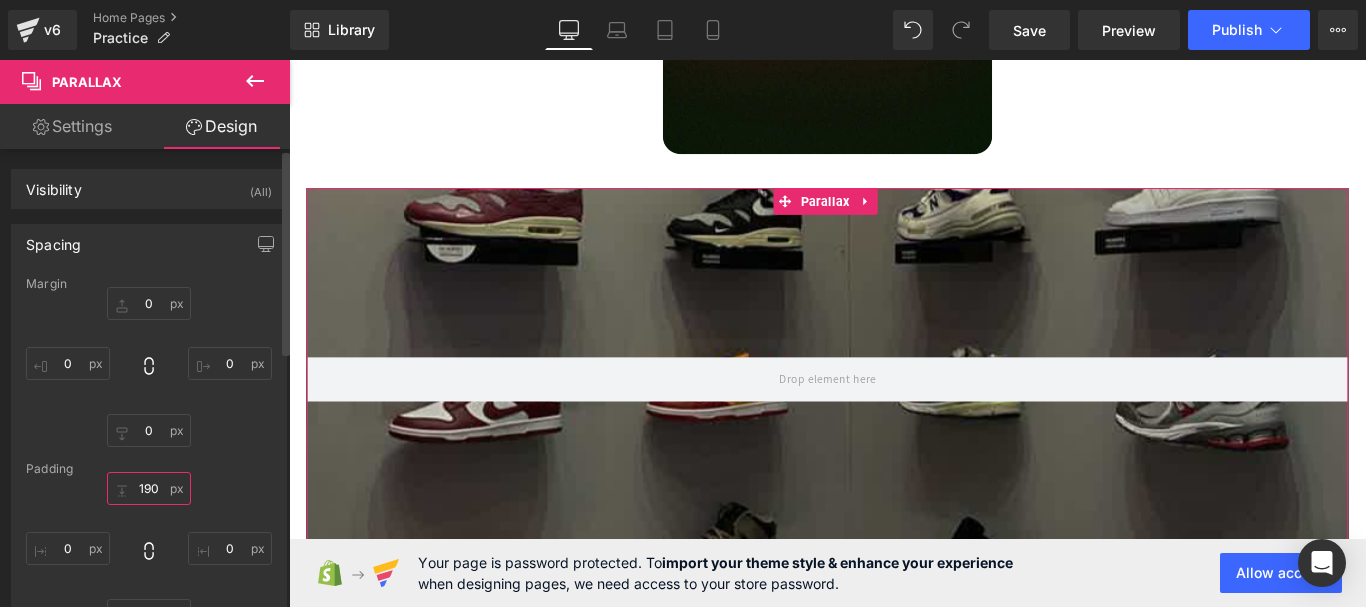 click on "190" at bounding box center [149, 488] 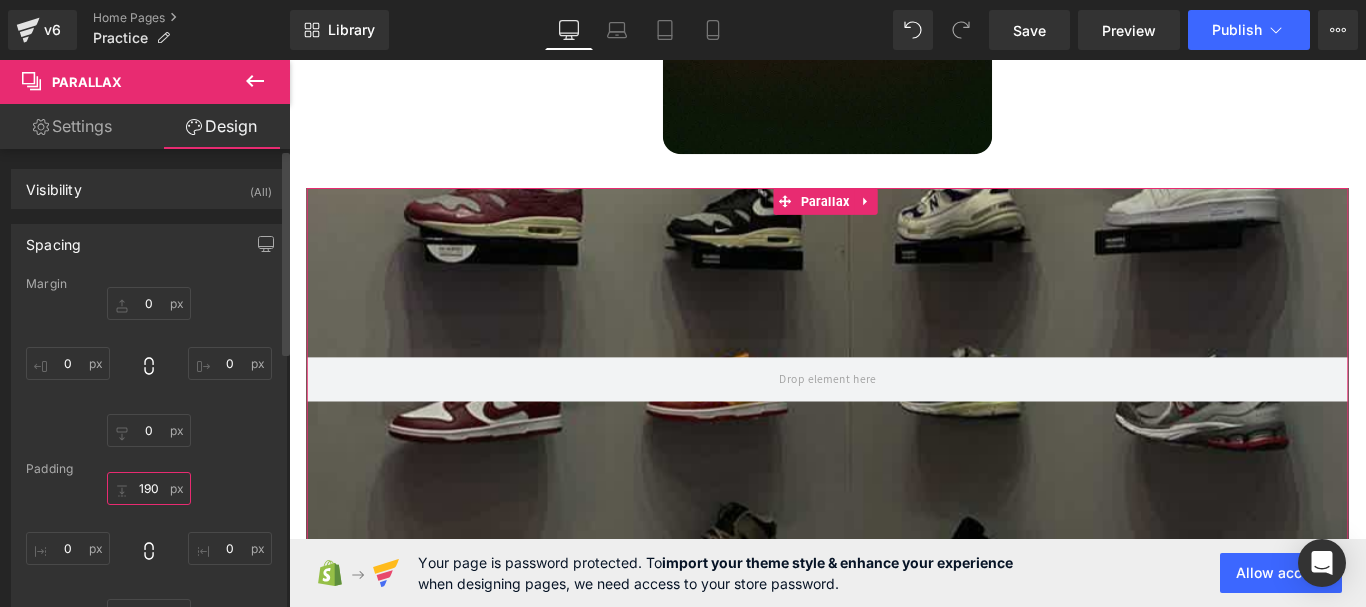 click on "190" at bounding box center (149, 488) 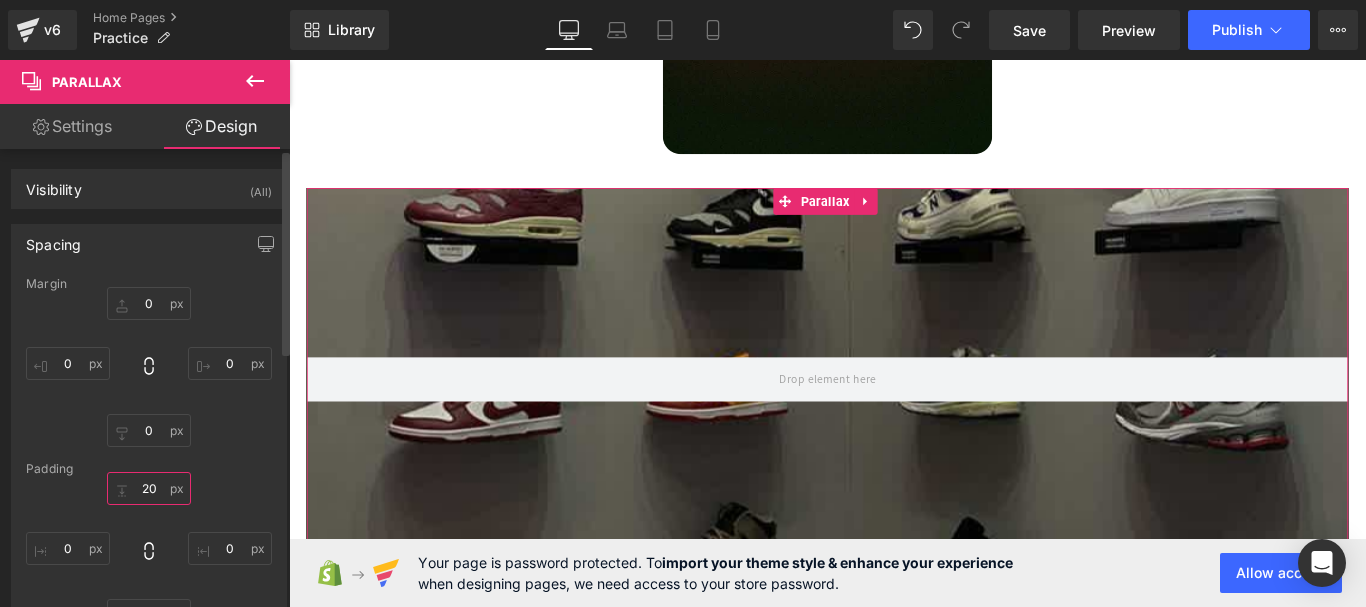 type on "200" 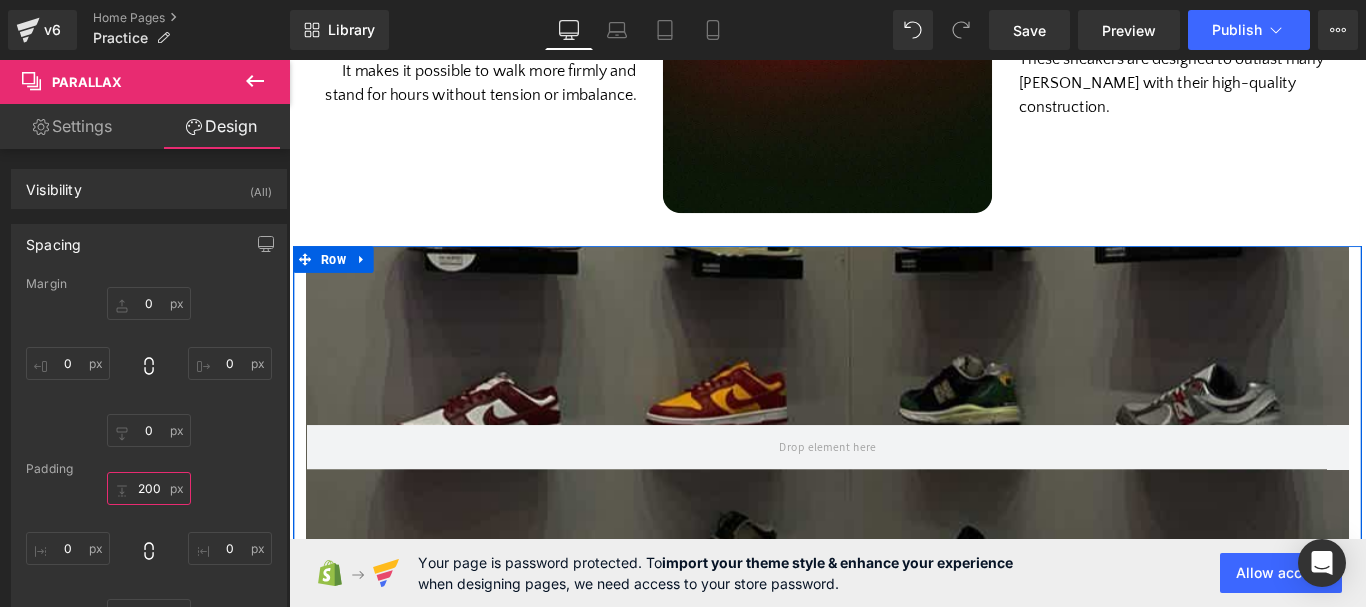 scroll, scrollTop: 4159, scrollLeft: 0, axis: vertical 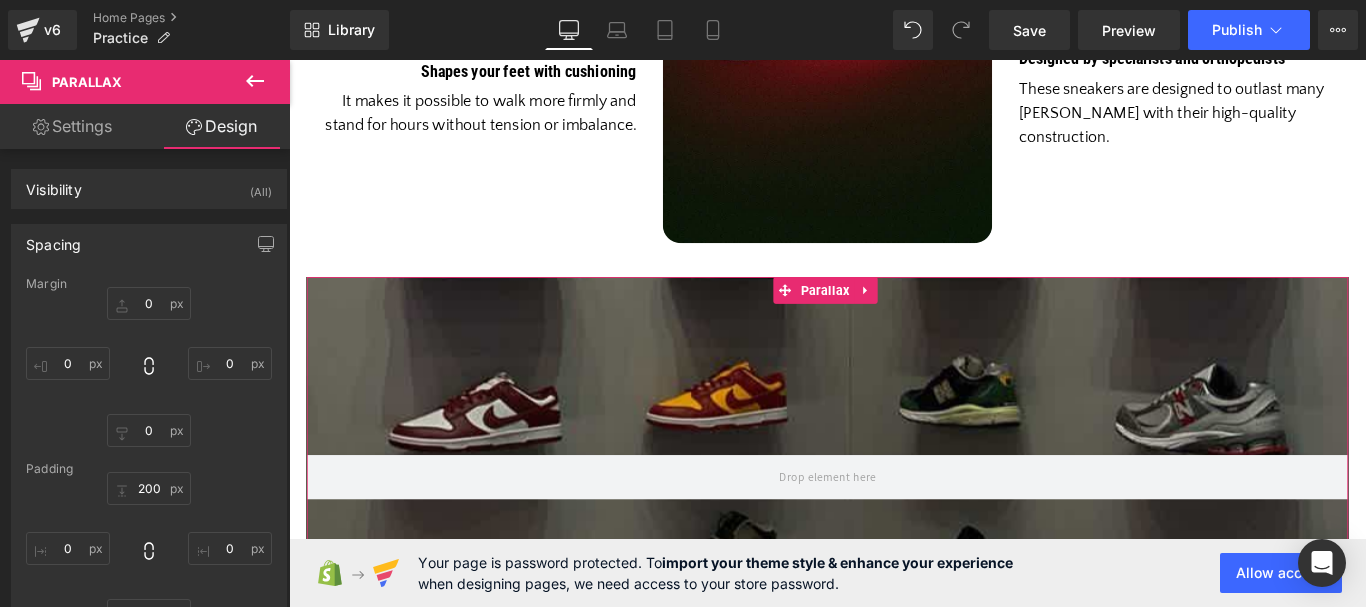 click on "Settings" at bounding box center [72, 126] 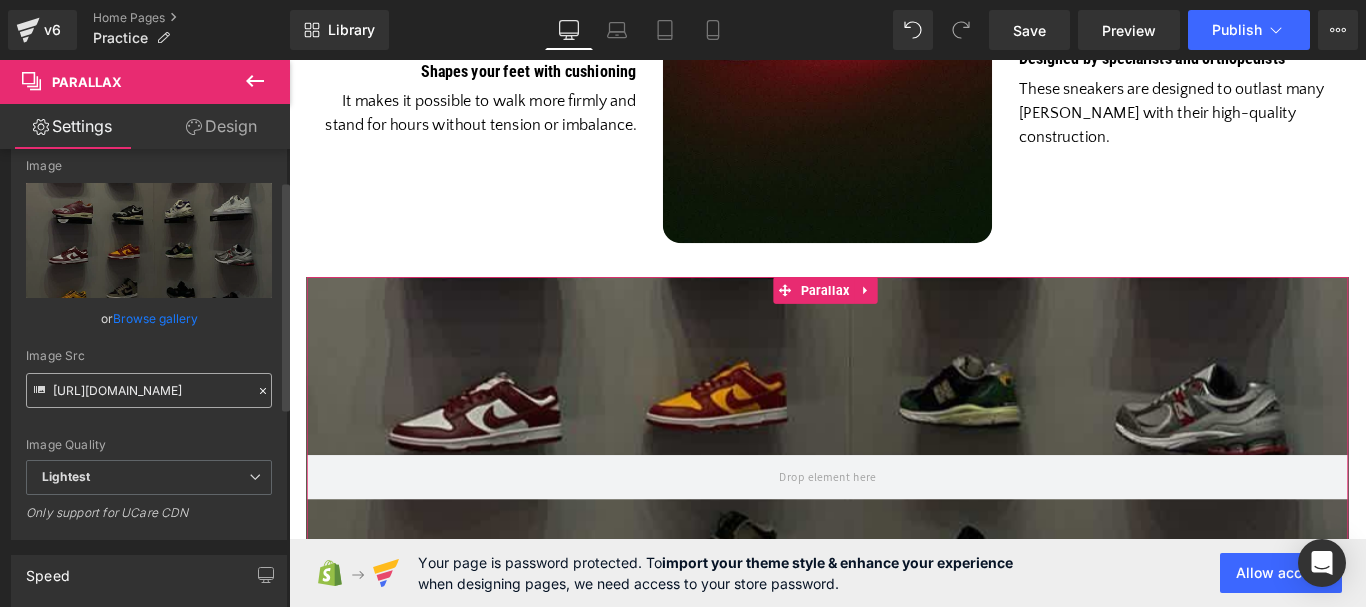 scroll, scrollTop: 0, scrollLeft: 0, axis: both 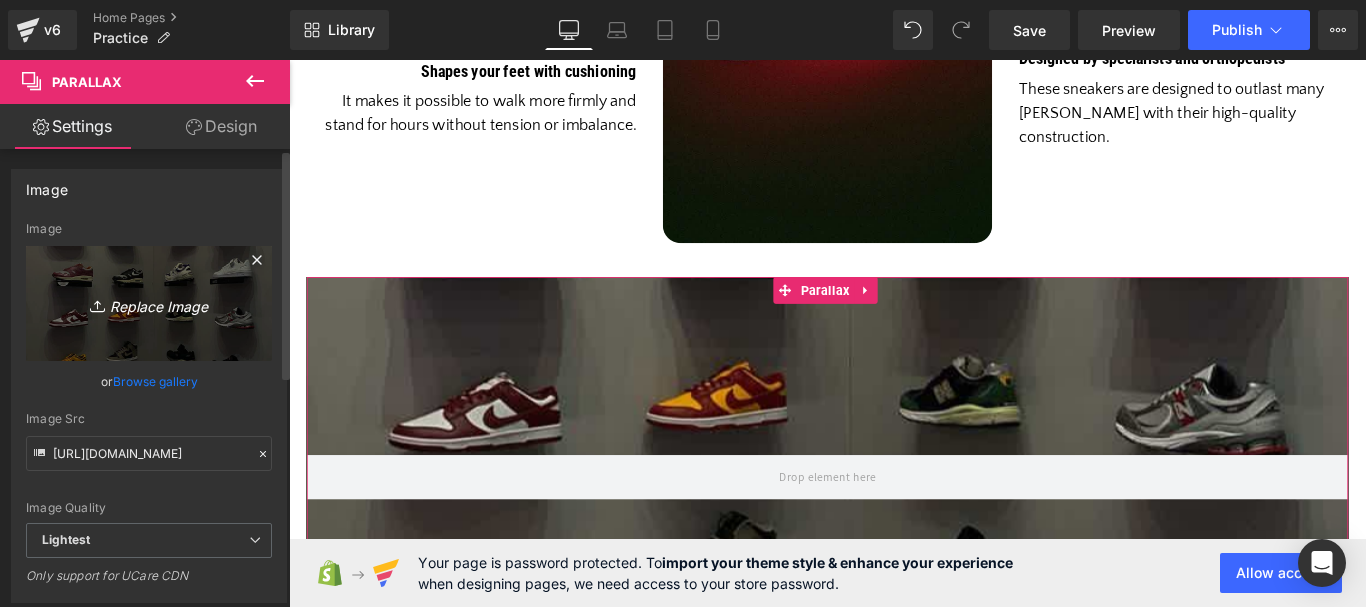 click on "Replace Image" at bounding box center [149, 303] 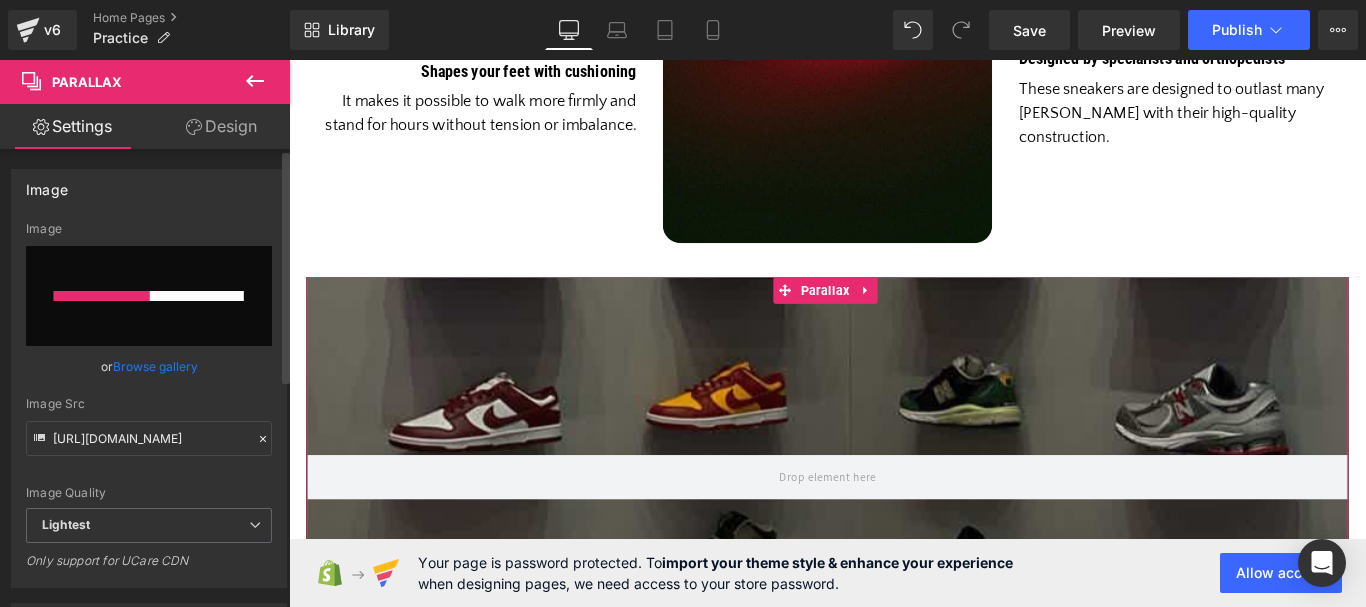 type 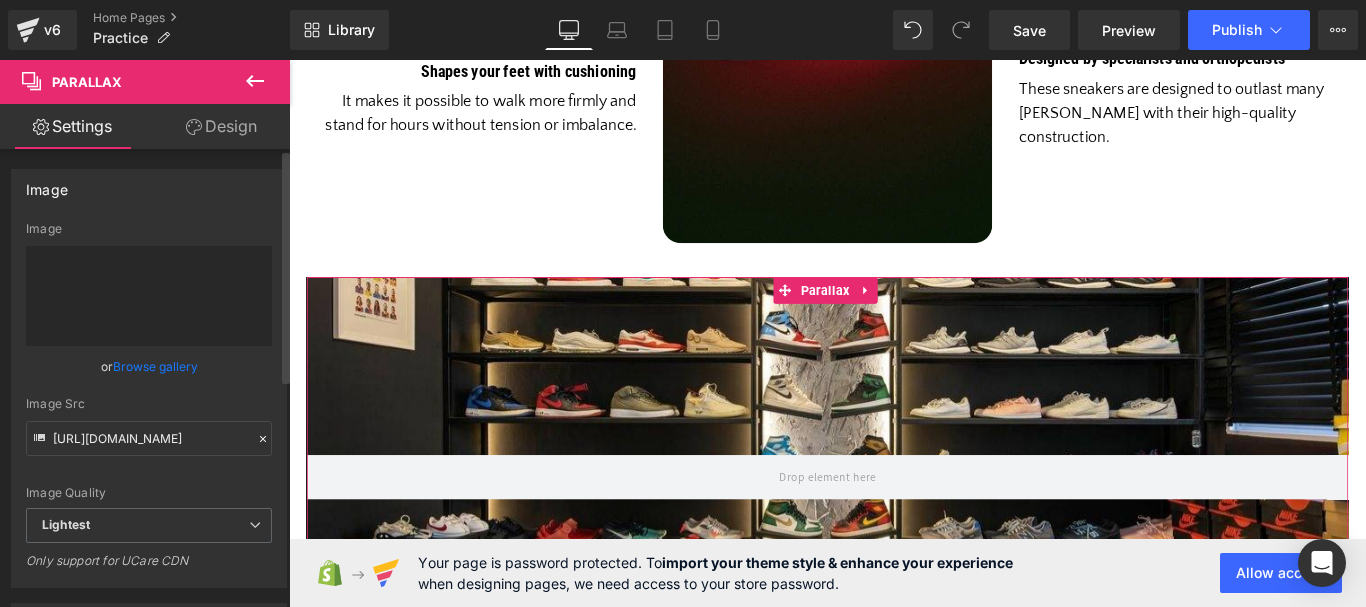 type on "[URL][DOMAIN_NAME]" 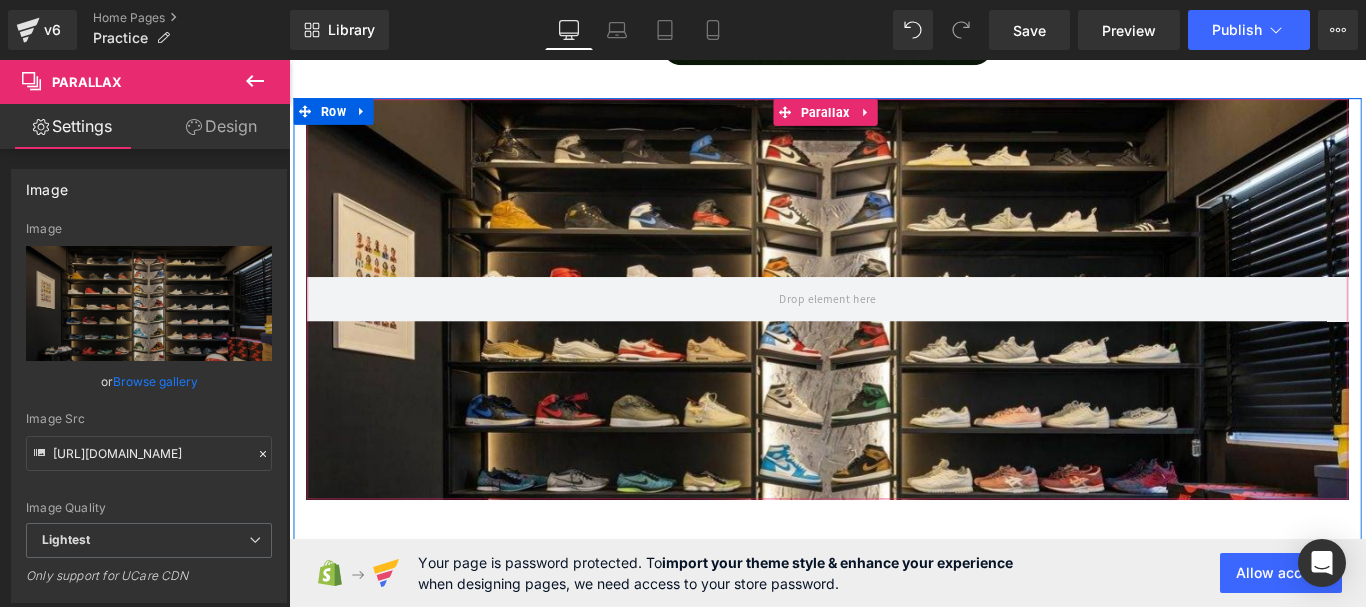scroll, scrollTop: 4259, scrollLeft: 0, axis: vertical 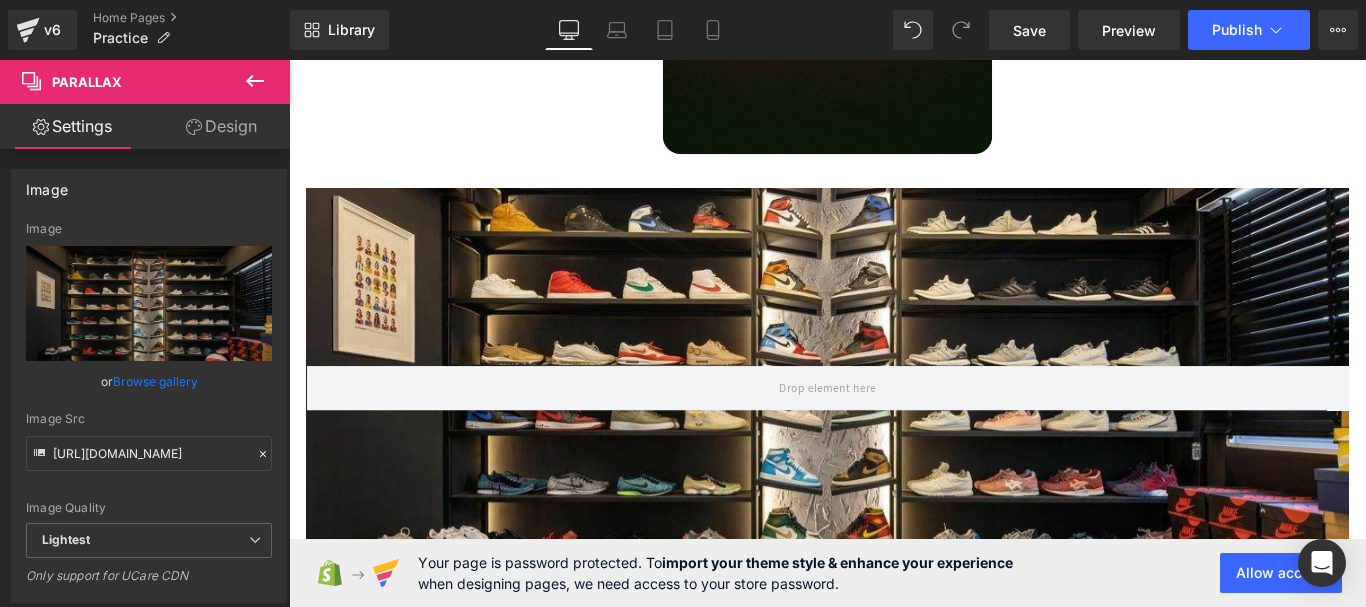 click at bounding box center [255, 82] 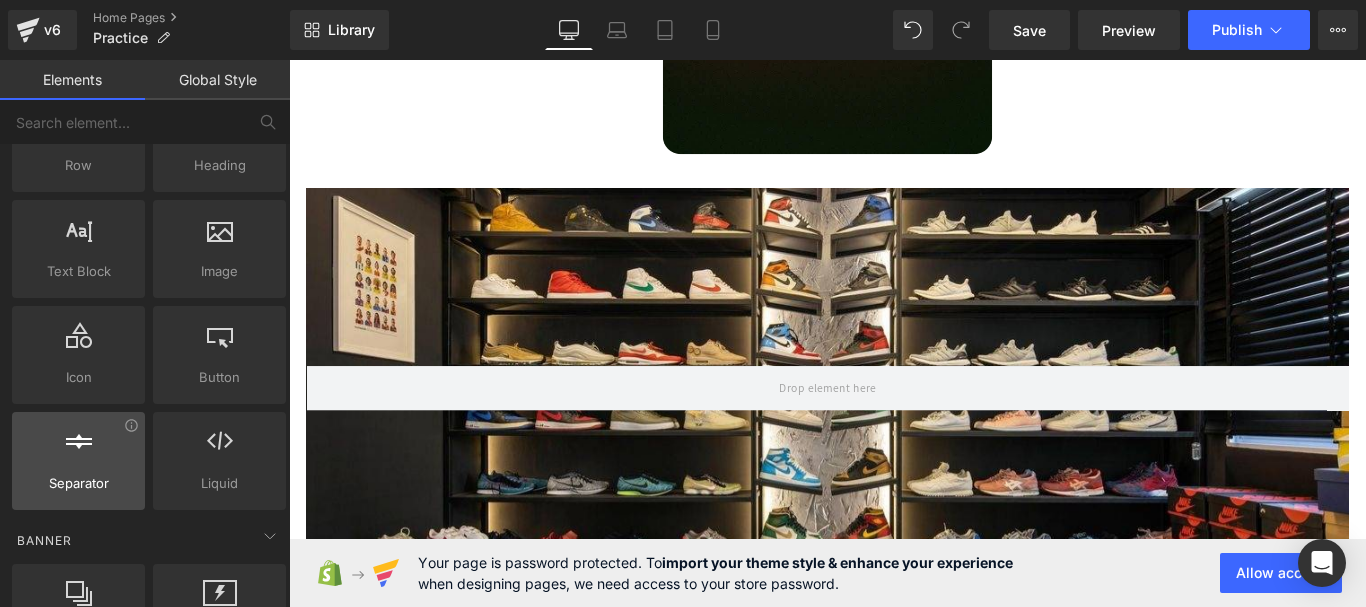 scroll, scrollTop: 0, scrollLeft: 0, axis: both 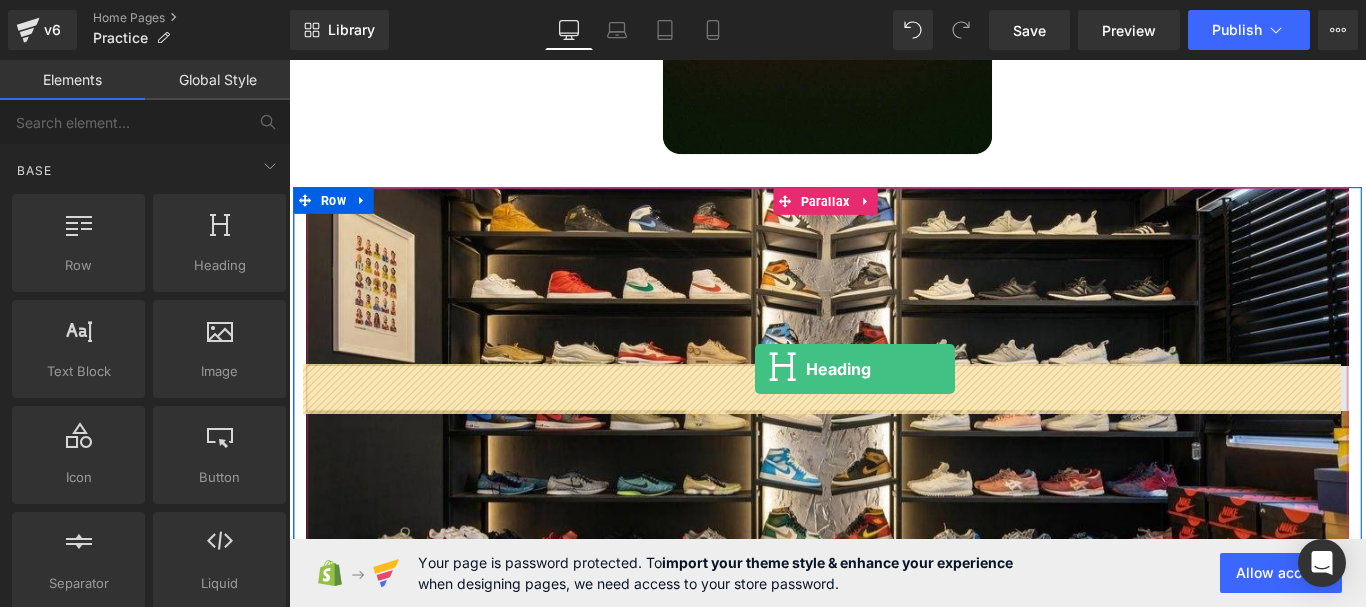 drag, startPoint x: 495, startPoint y: 325, endPoint x: 812, endPoint y: 407, distance: 327.43396 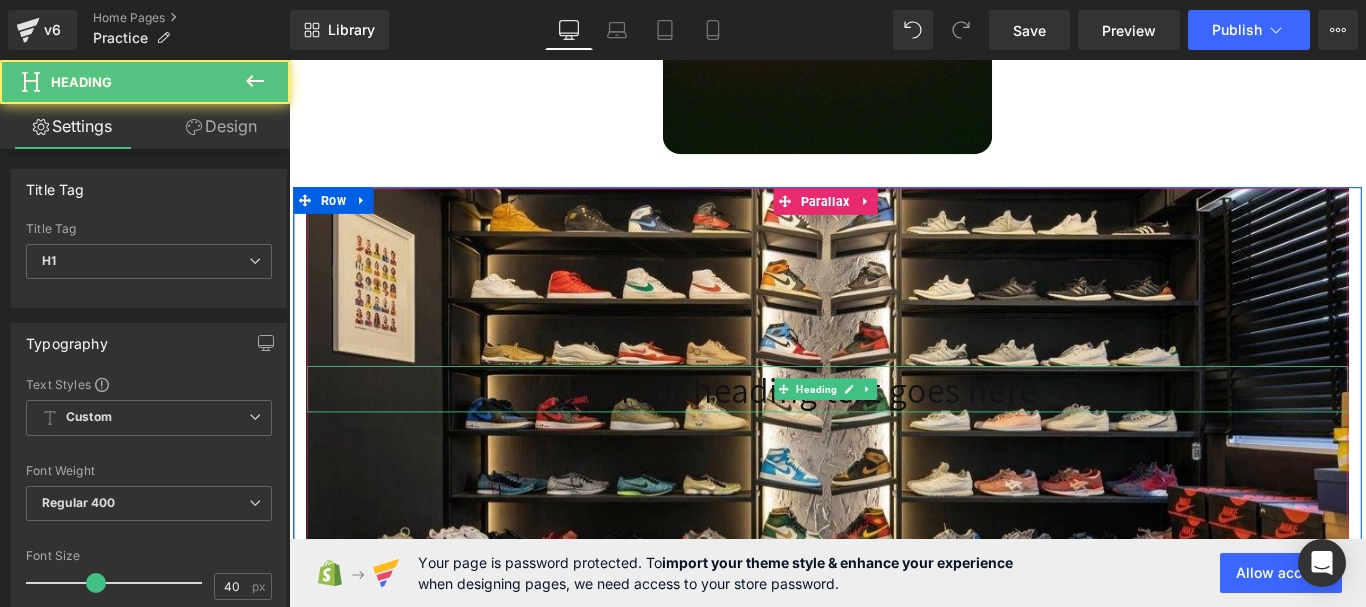 click on "Your heading text goes here" at bounding box center (894, 430) 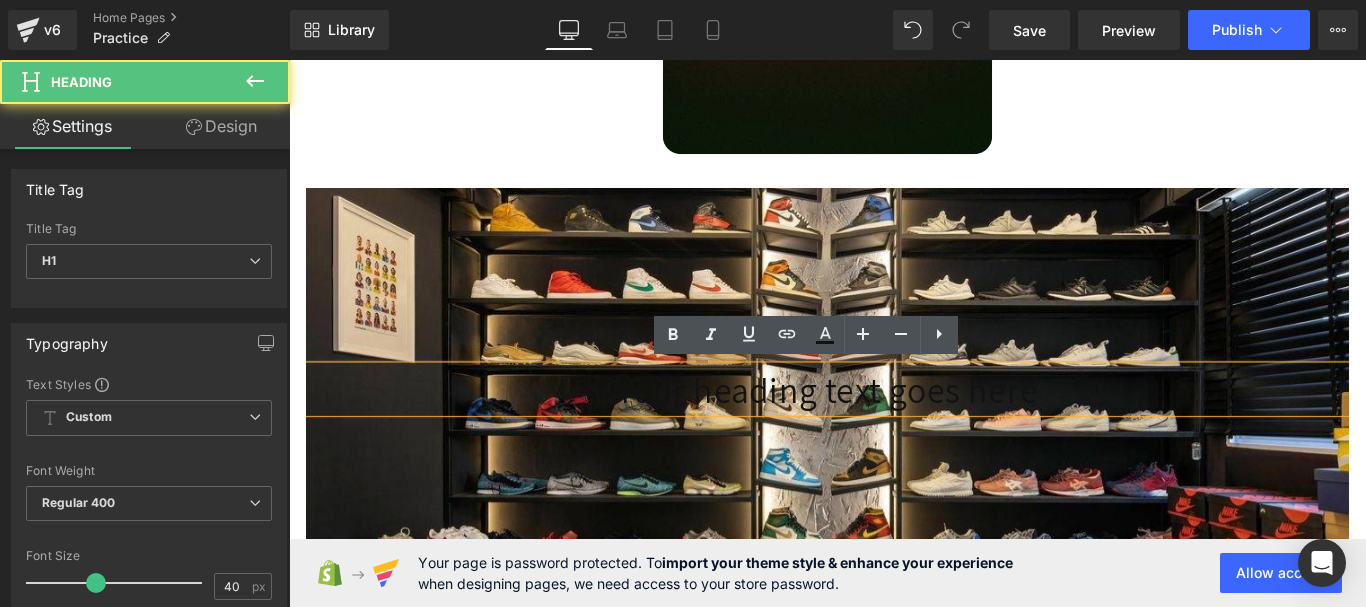 click on "Your heading text goes here" at bounding box center (894, 430) 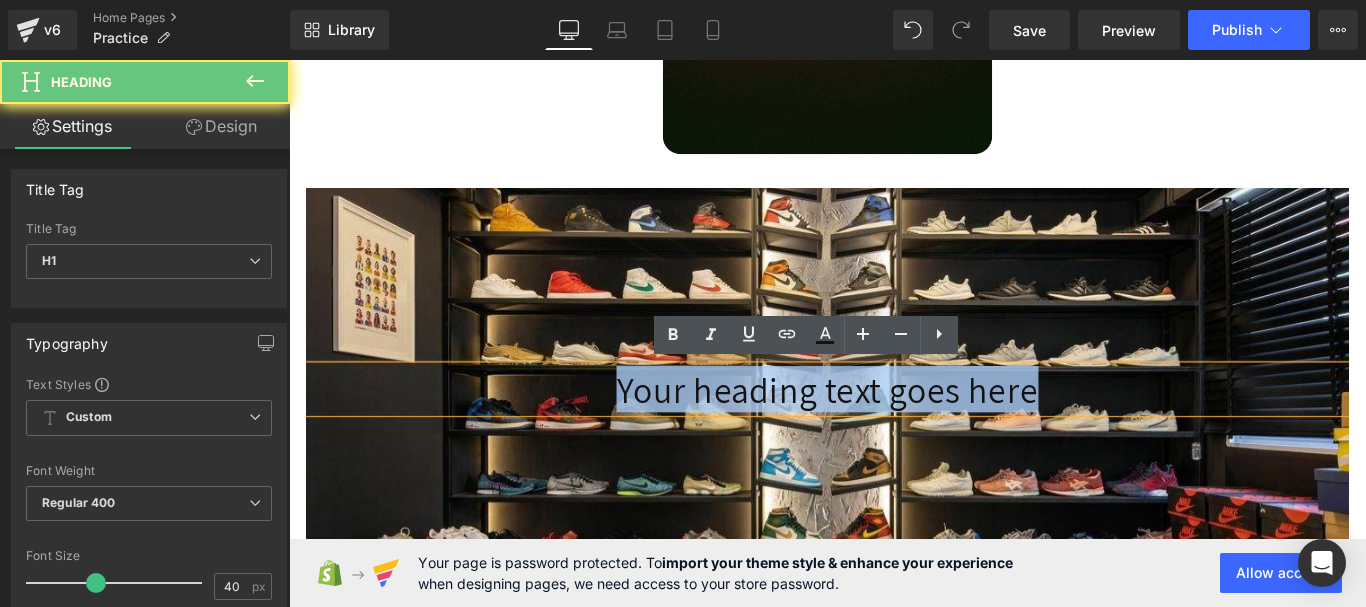 click on "Your heading text goes here" at bounding box center [894, 430] 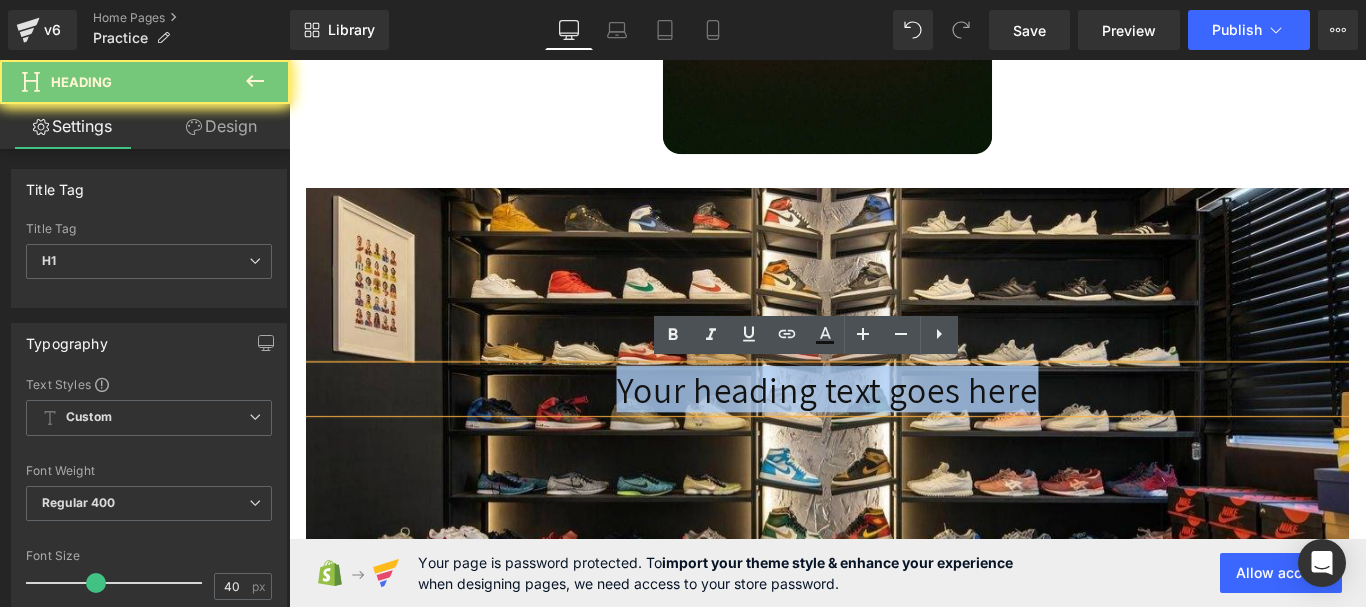 click on "Your heading text goes here" at bounding box center [894, 430] 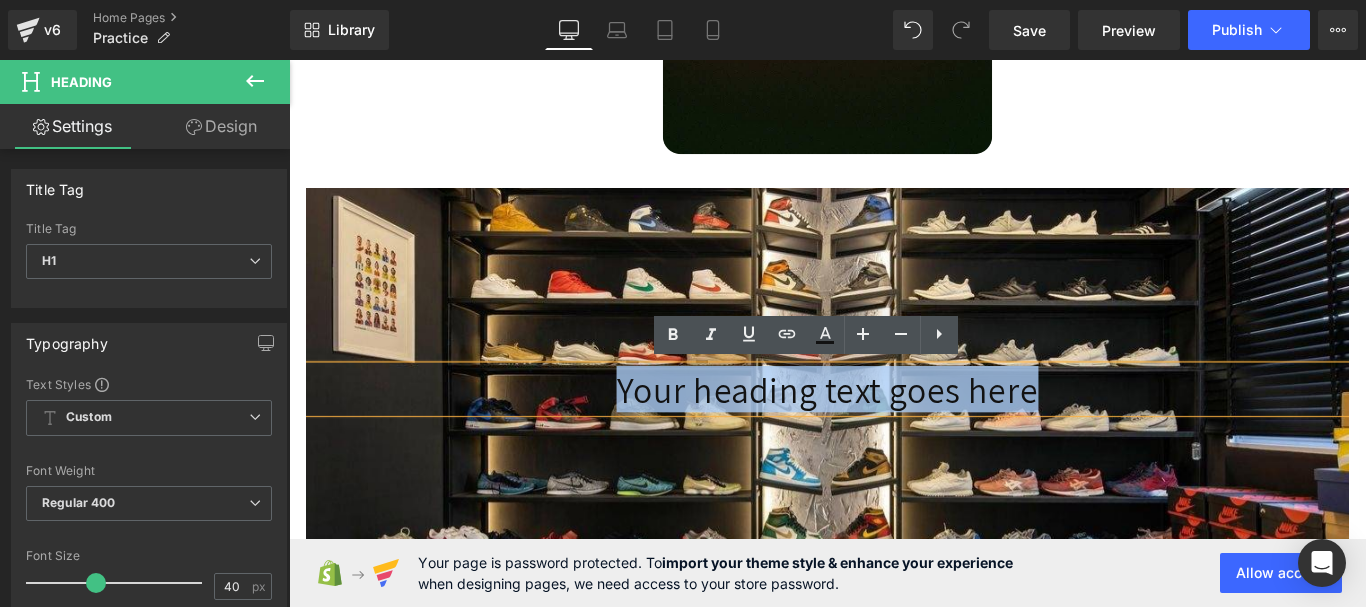 type 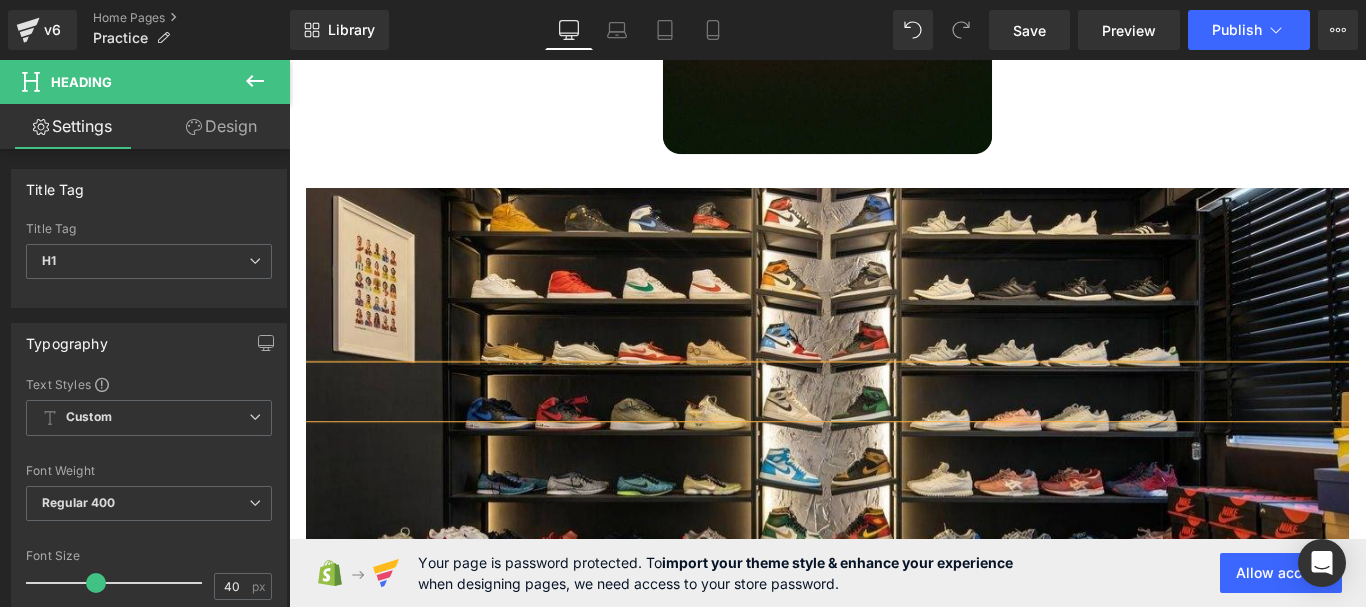 click at bounding box center (894, 433) 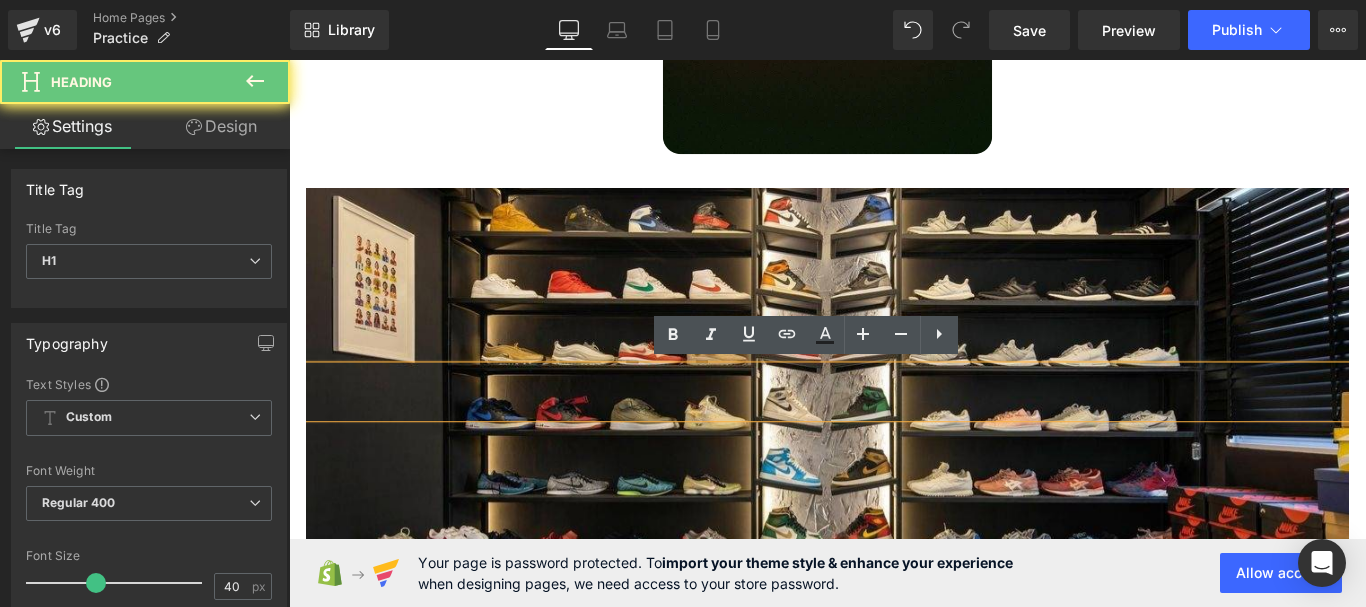click at bounding box center [894, 433] 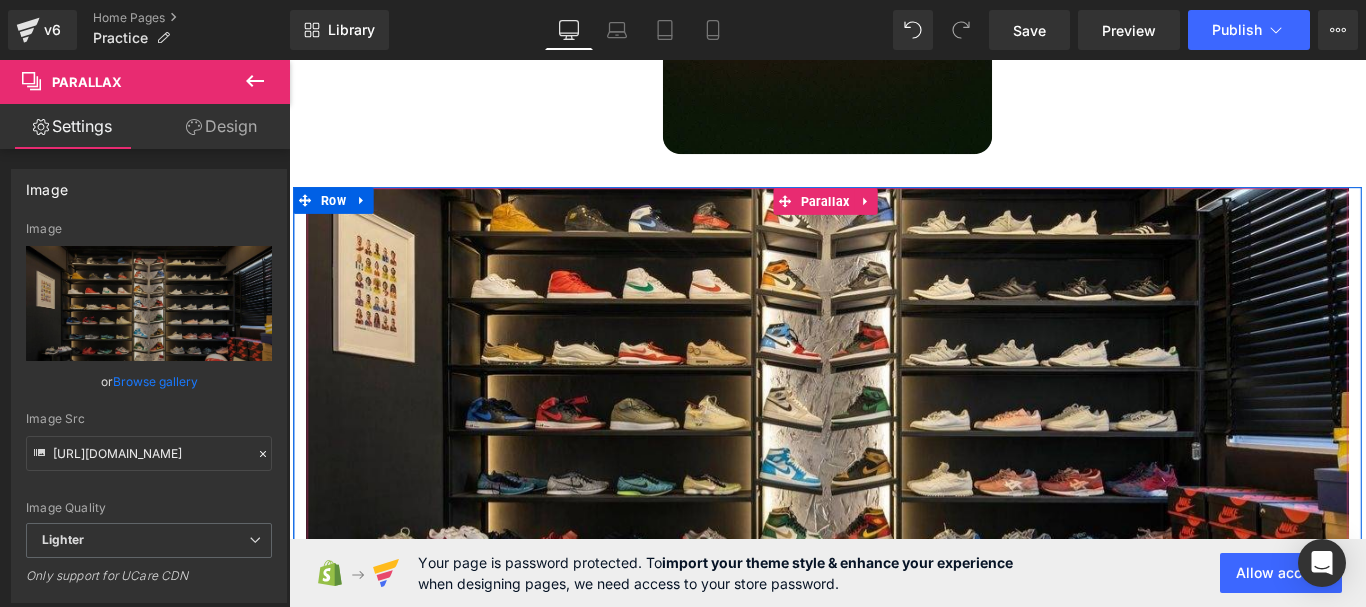 click on "Heading" at bounding box center [894, 429] 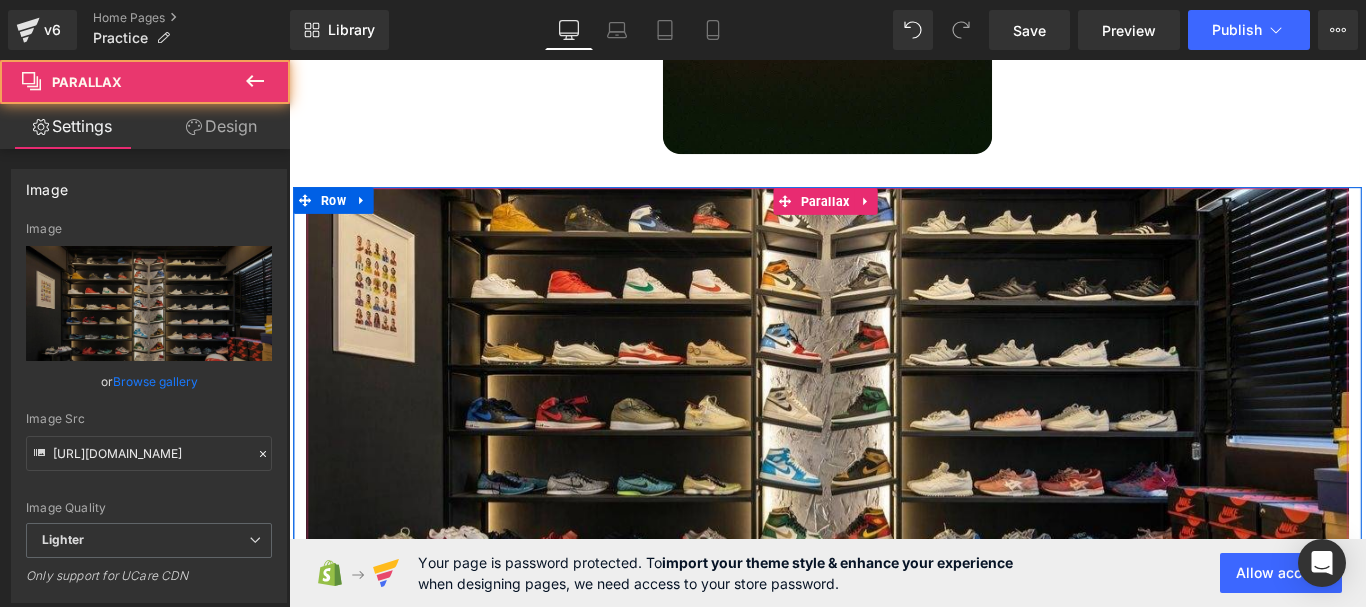 click on "Heading" at bounding box center (894, 429) 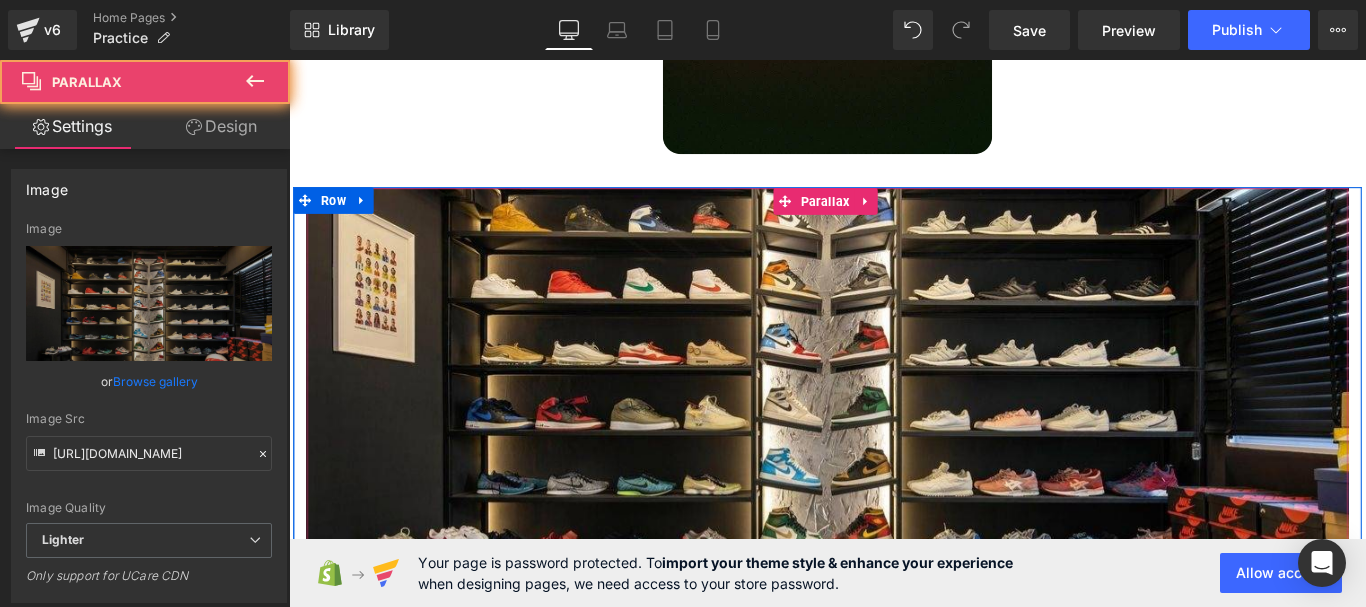 click on "Heading" at bounding box center [894, 429] 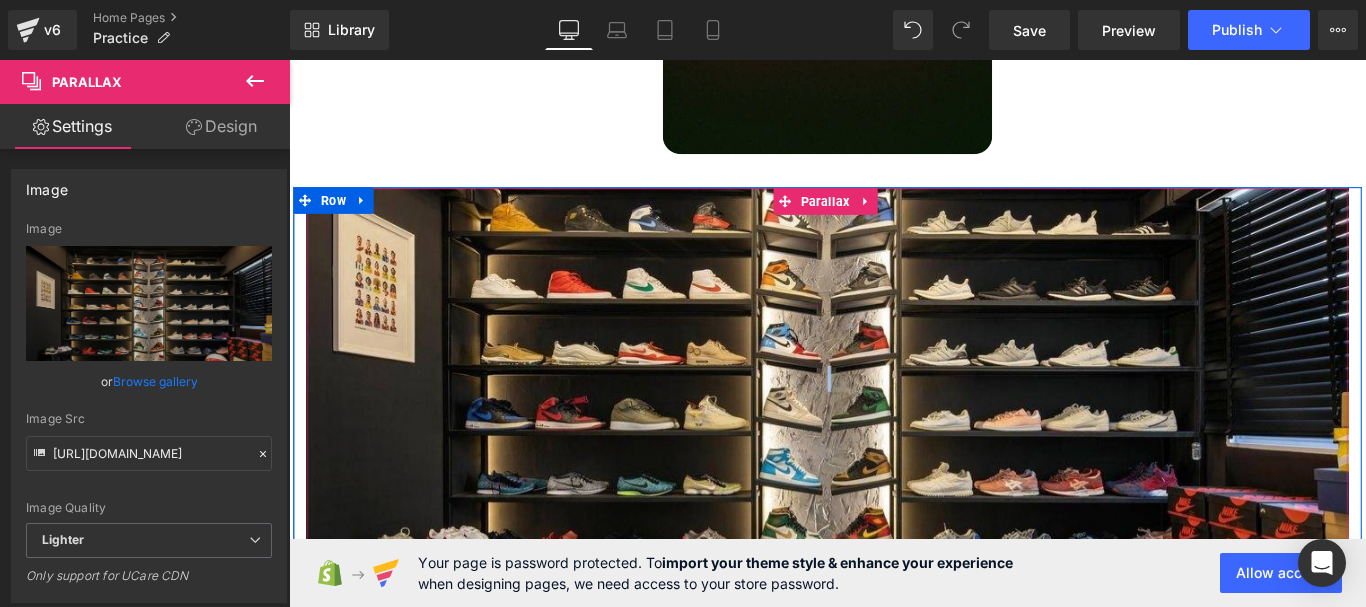 click on "Heading" at bounding box center (894, 429) 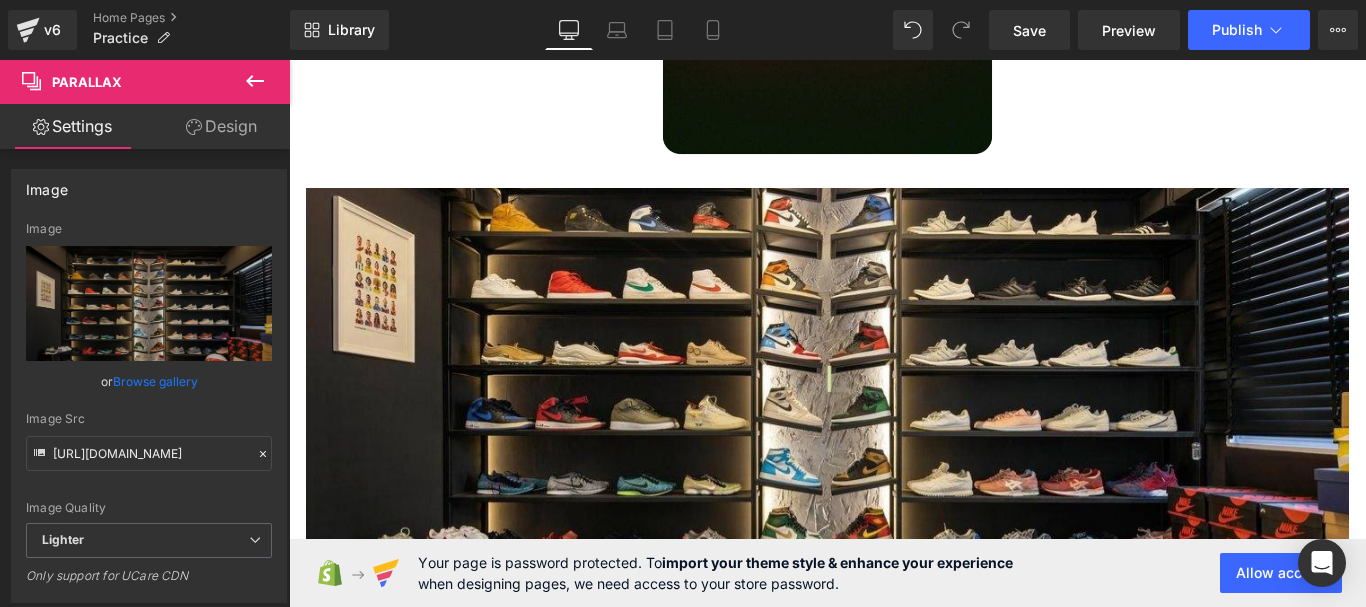 click 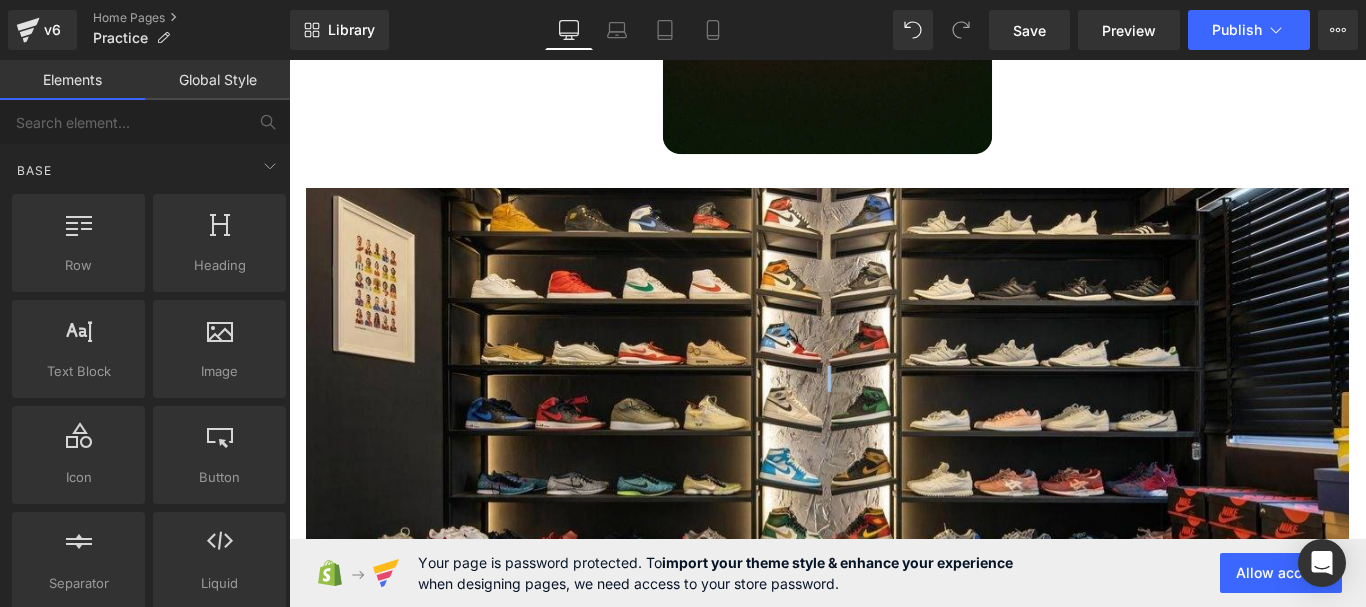 click on "Image         Built with high-quality materials Text Block         Correct posture and eliminate muscle imbalances by moving the toes back to the original position to realign the bones. Text Block         Image         Designed by specialists and orthopedists Text Block         These sneakers are designed to outlast many [PERSON_NAME] with their high-quality construction. Text Block" at bounding box center (1294, -162) 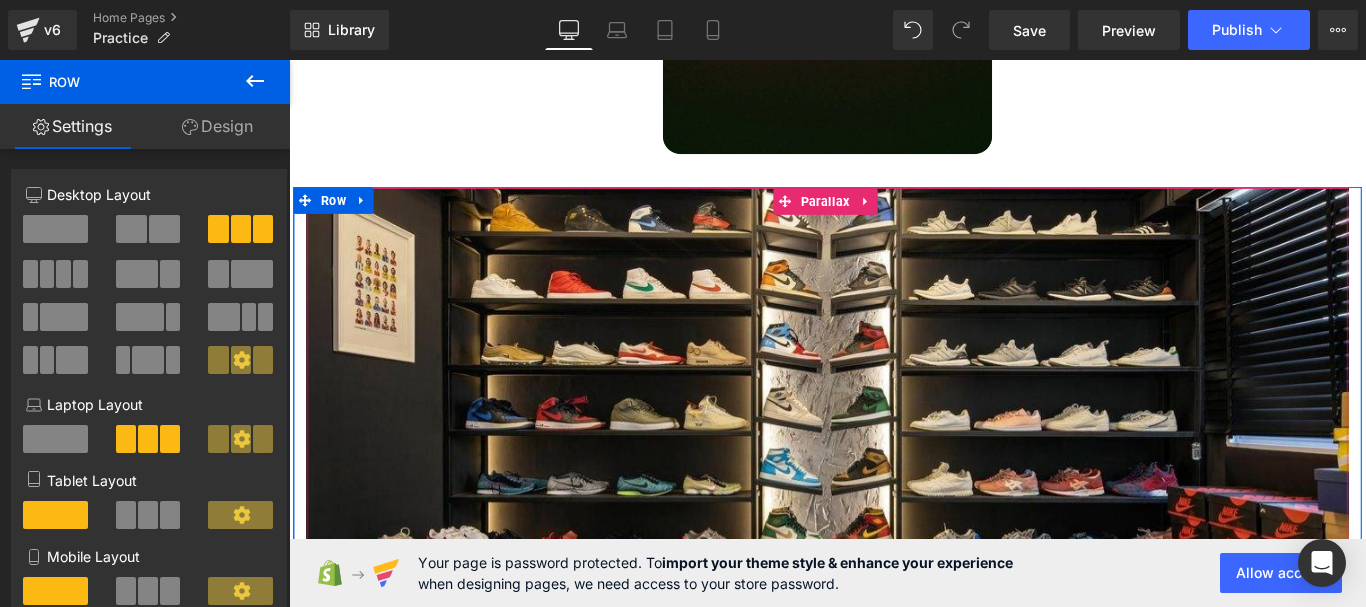 click at bounding box center [894, 418] 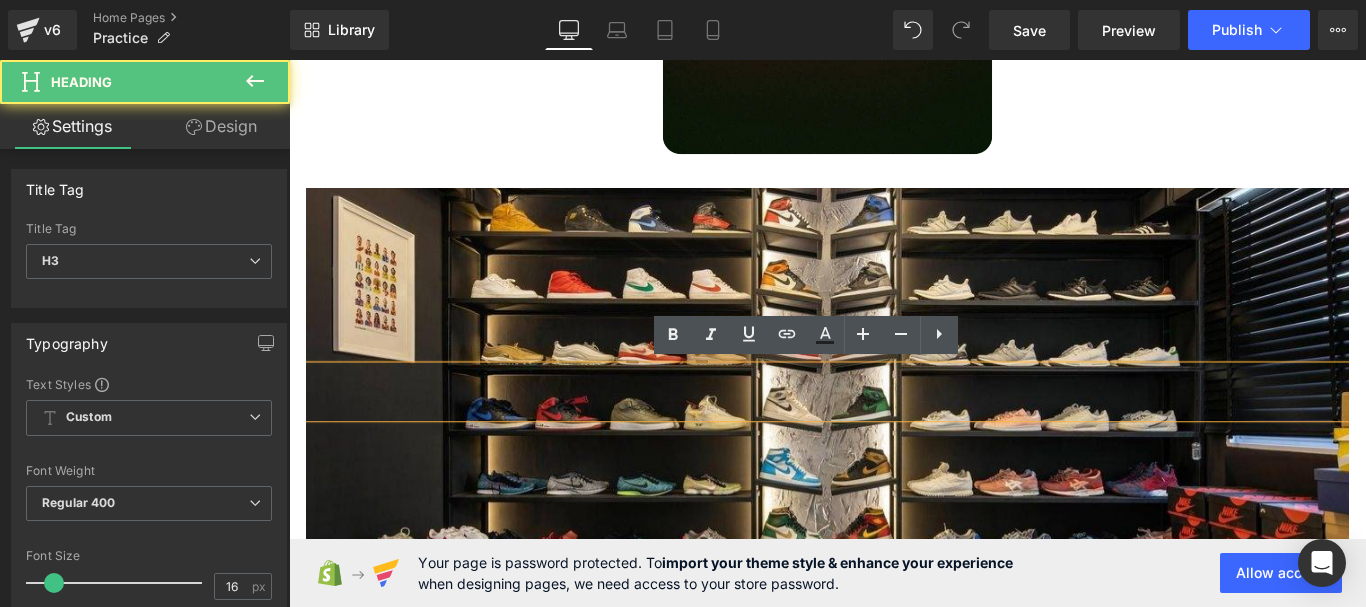 click at bounding box center [894, 433] 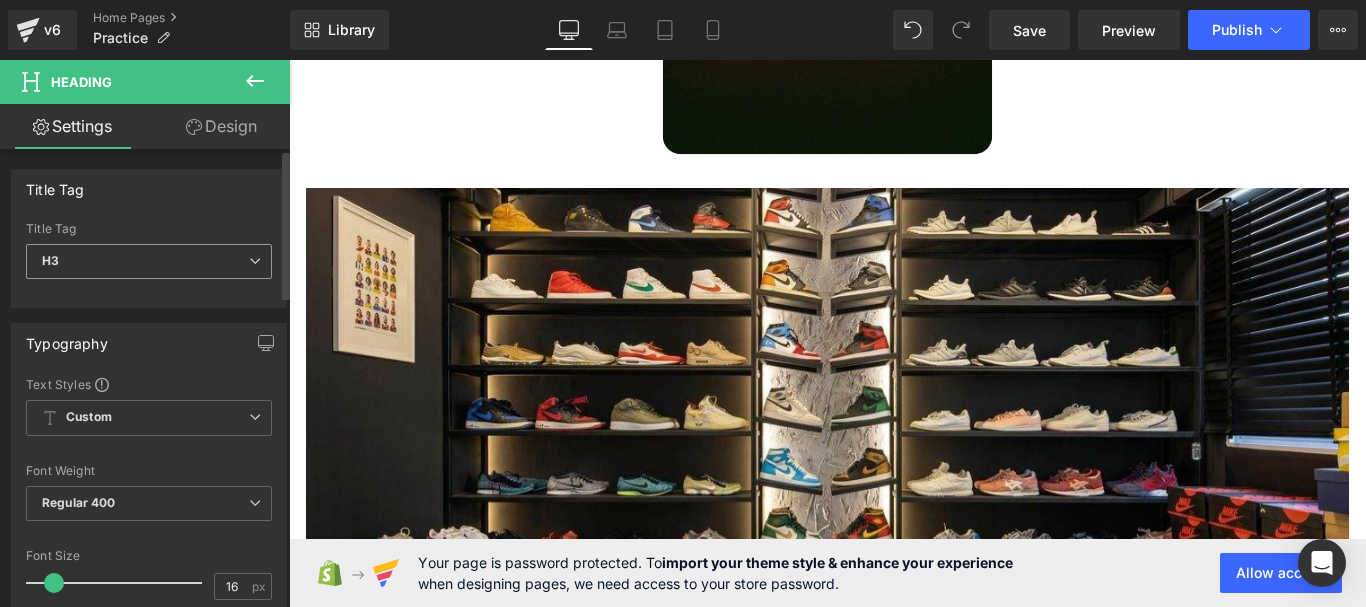 click on "H3" at bounding box center (149, 261) 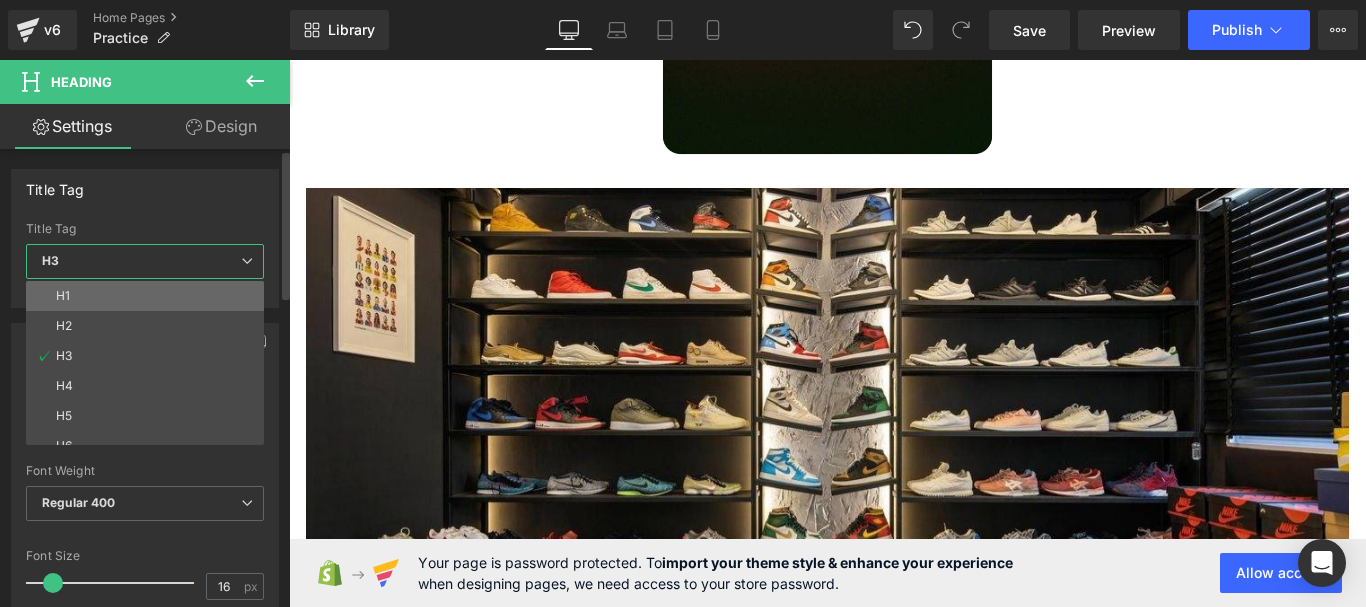 click on "H1" at bounding box center (149, 296) 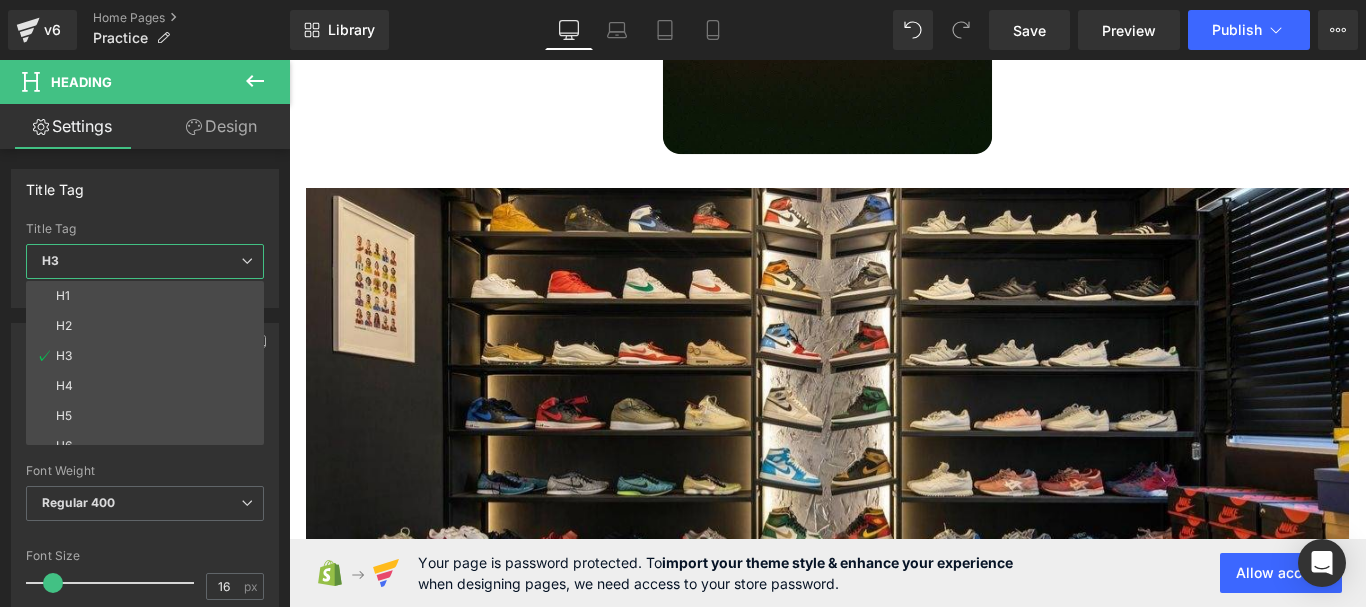 type on "75" 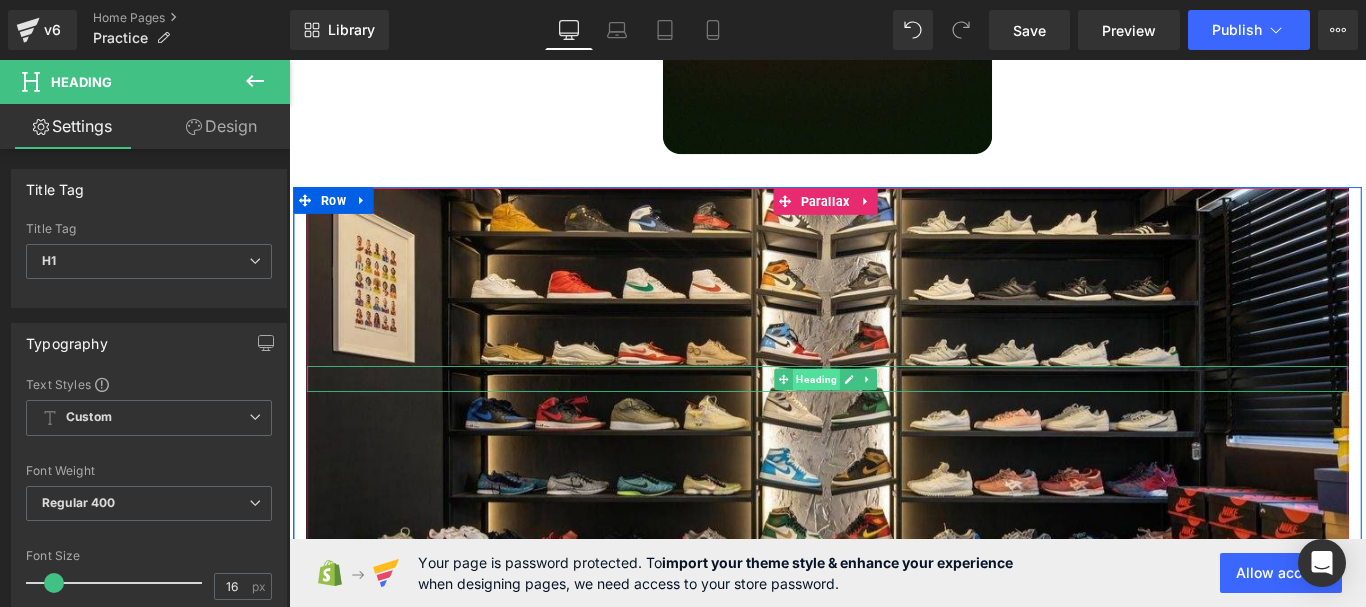 click on "Heading" at bounding box center (881, 419) 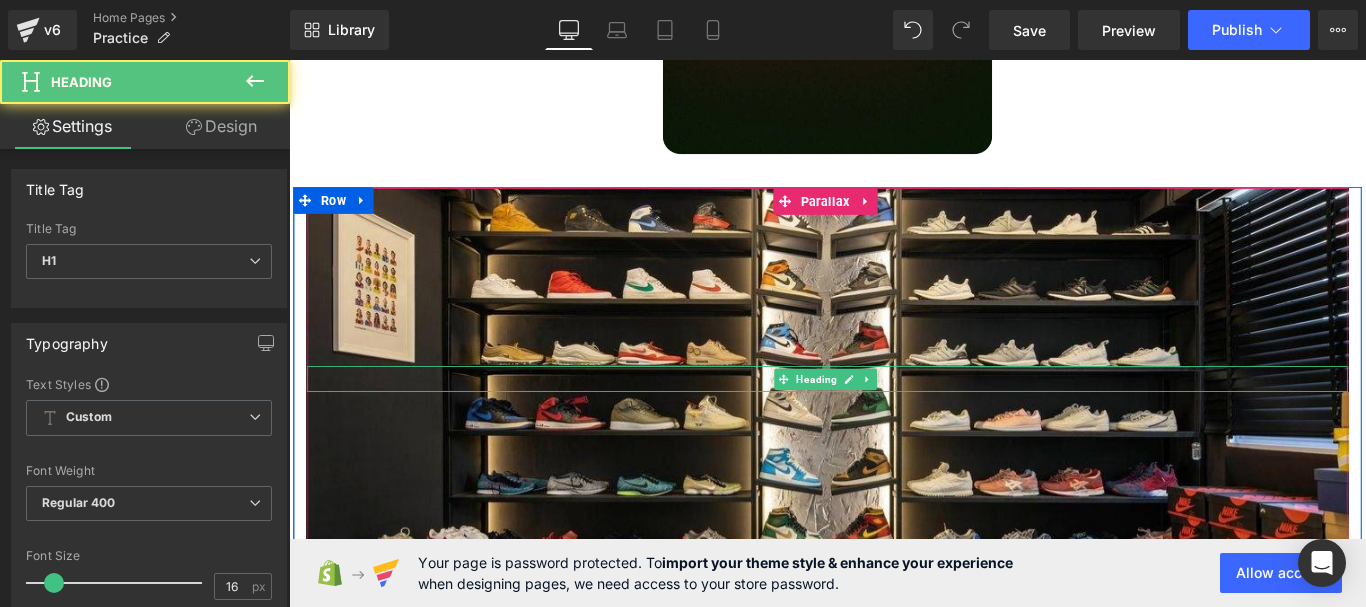 click at bounding box center (894, 418) 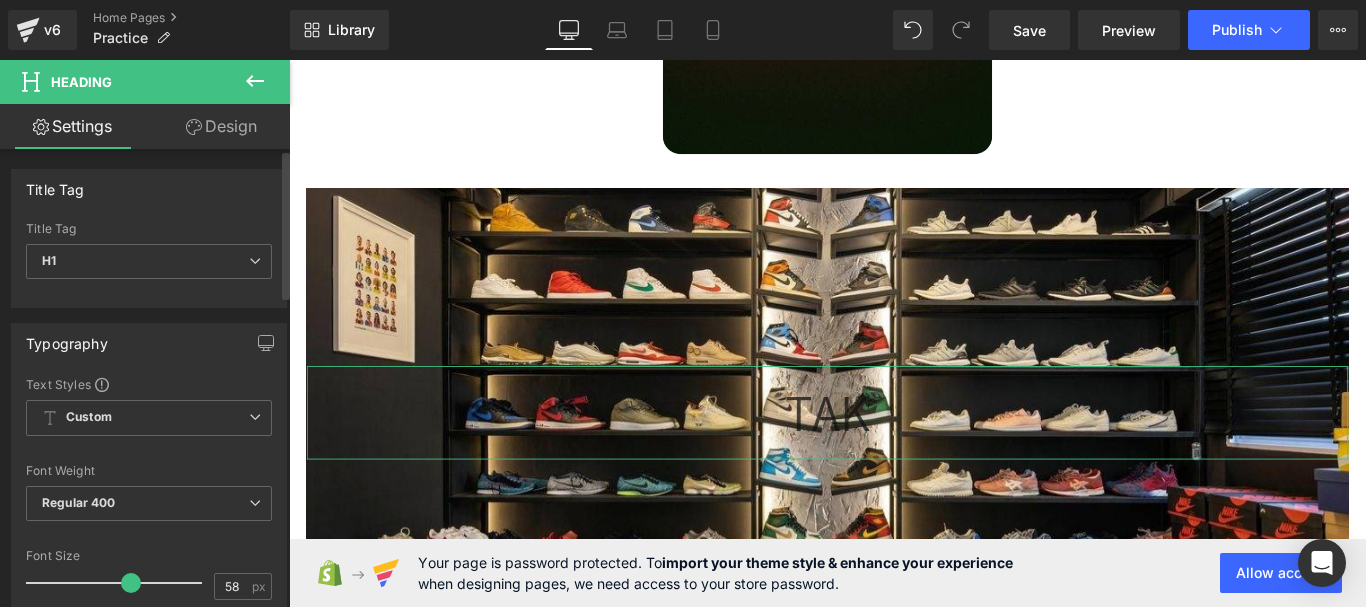 type on "60" 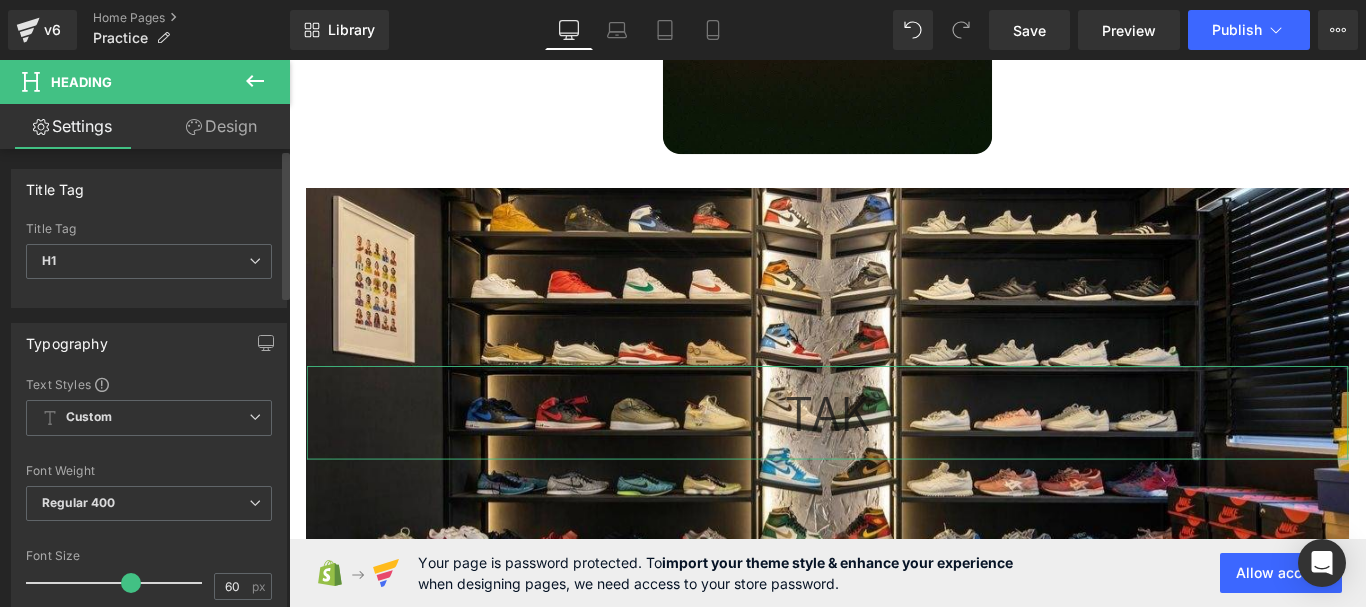 drag, startPoint x: 54, startPoint y: 586, endPoint x: 128, endPoint y: 594, distance: 74.431175 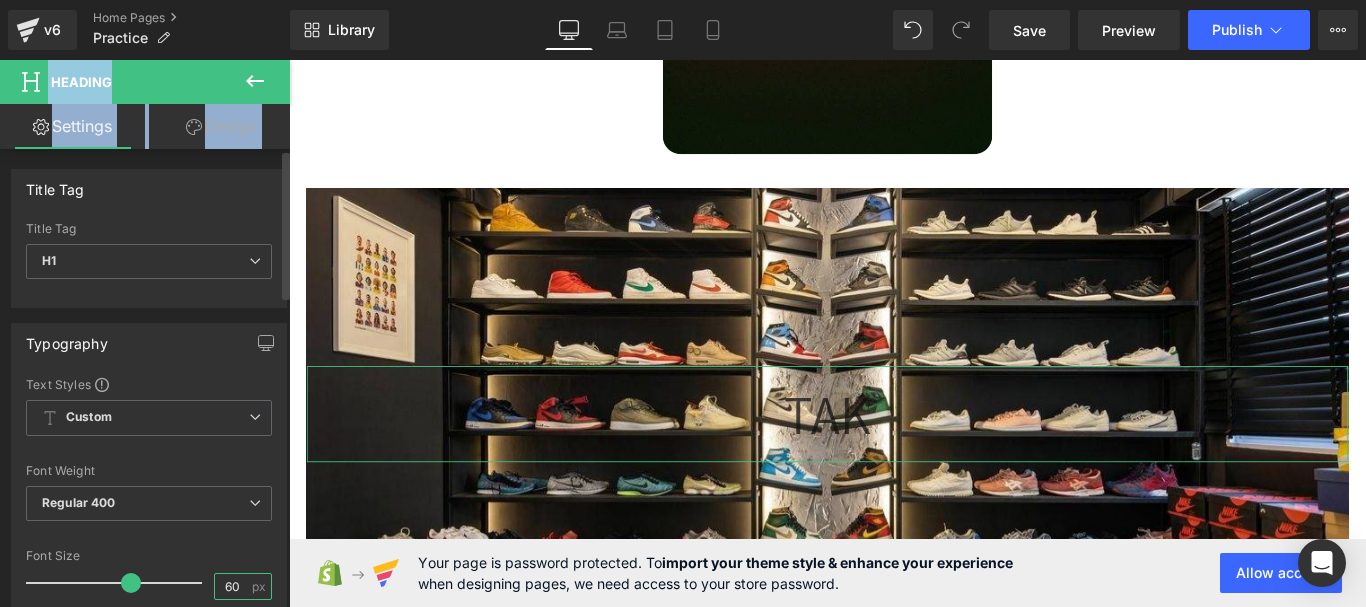click on "60" at bounding box center (232, 586) 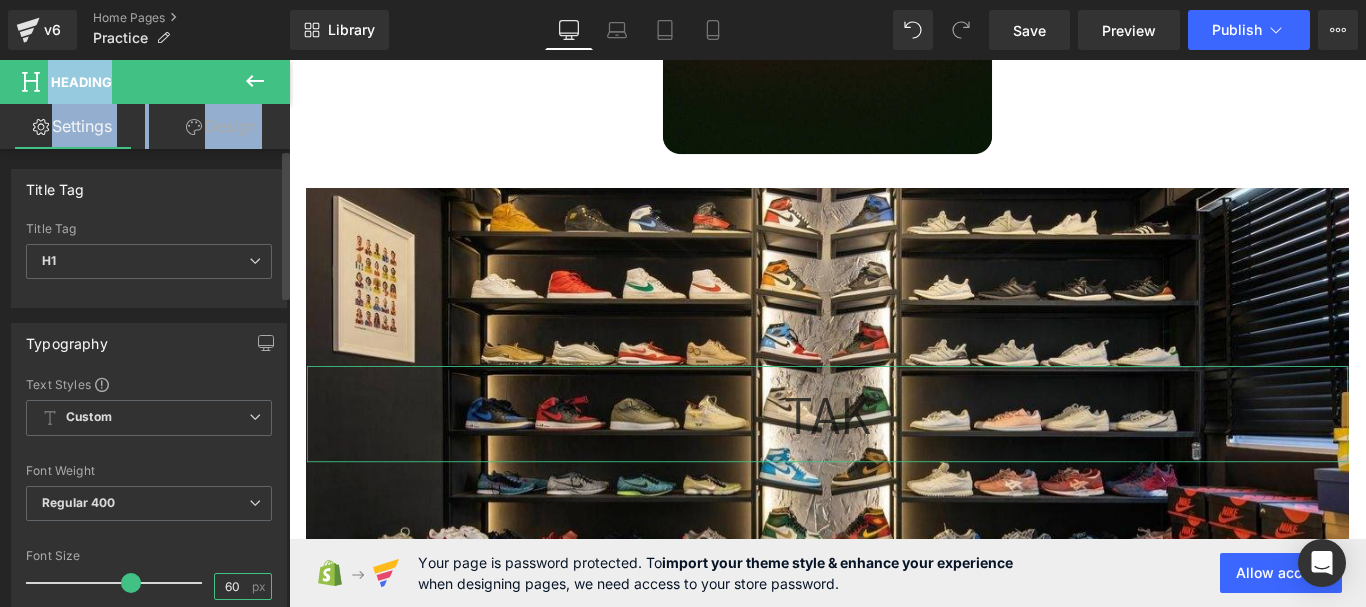 click on "60" at bounding box center [232, 586] 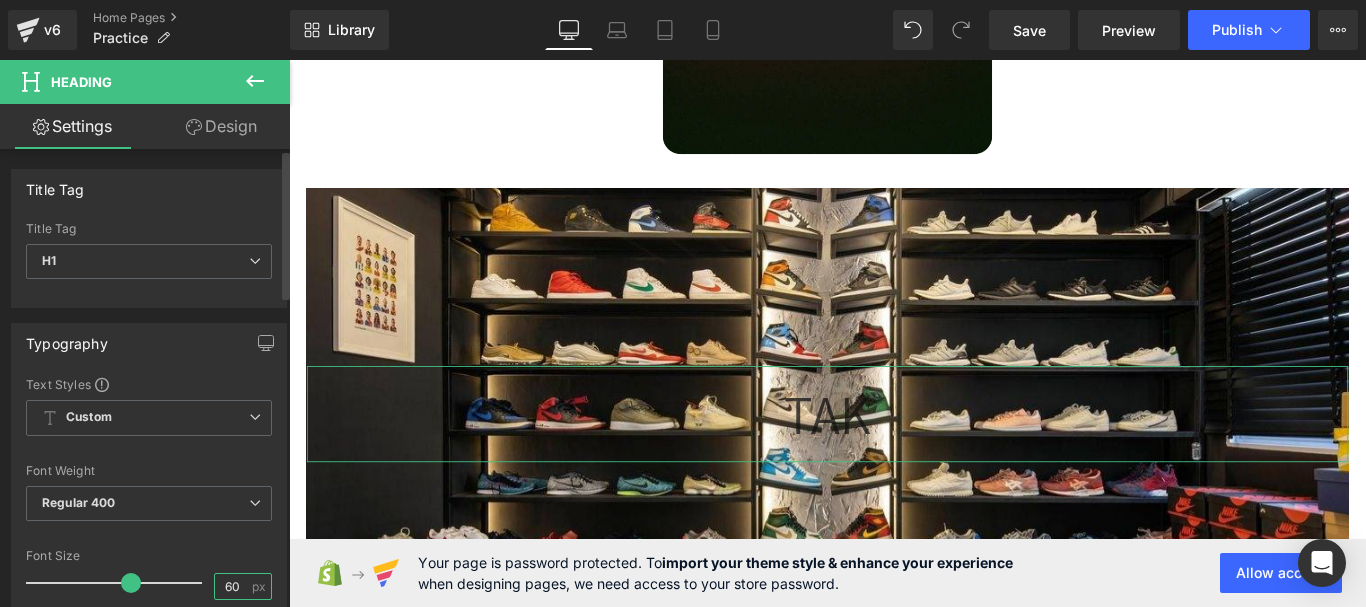 click on "60" at bounding box center [232, 586] 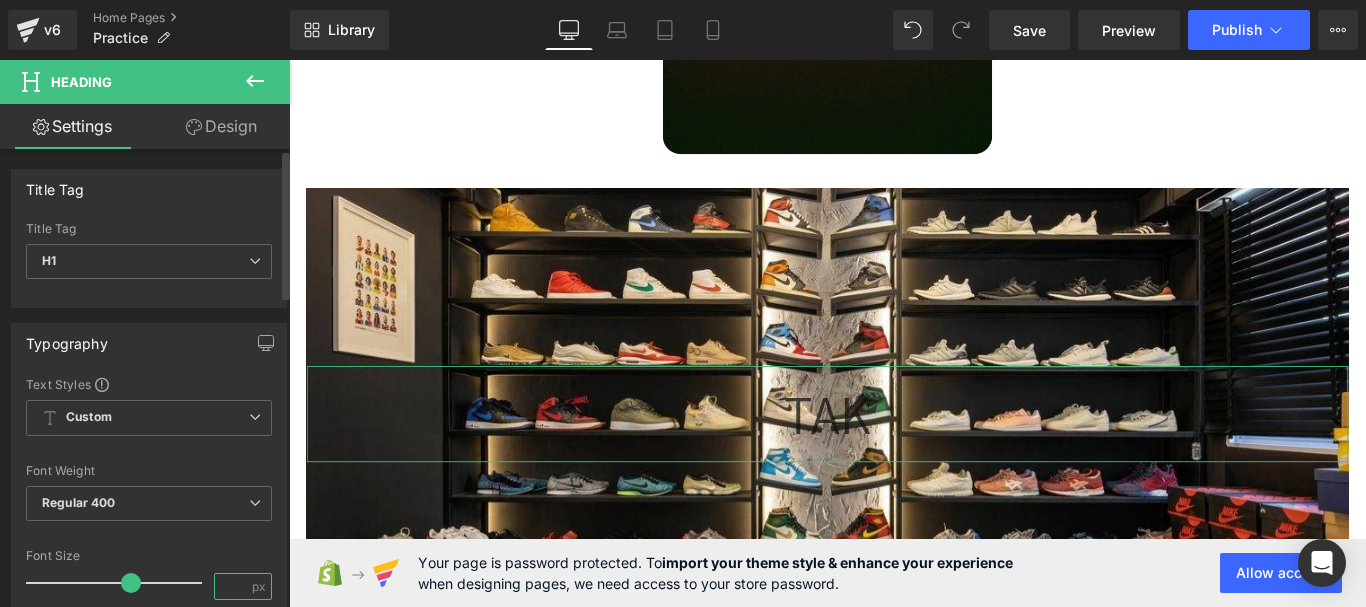 click at bounding box center [232, 586] 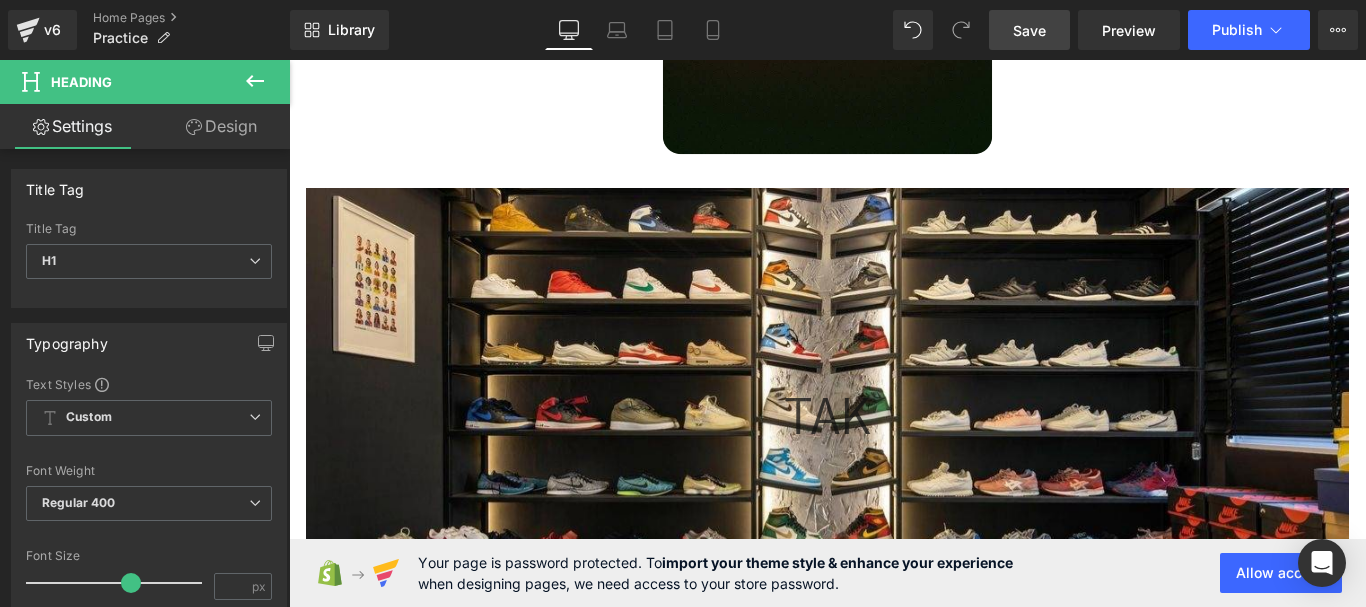 click on "Save" at bounding box center (1029, 30) 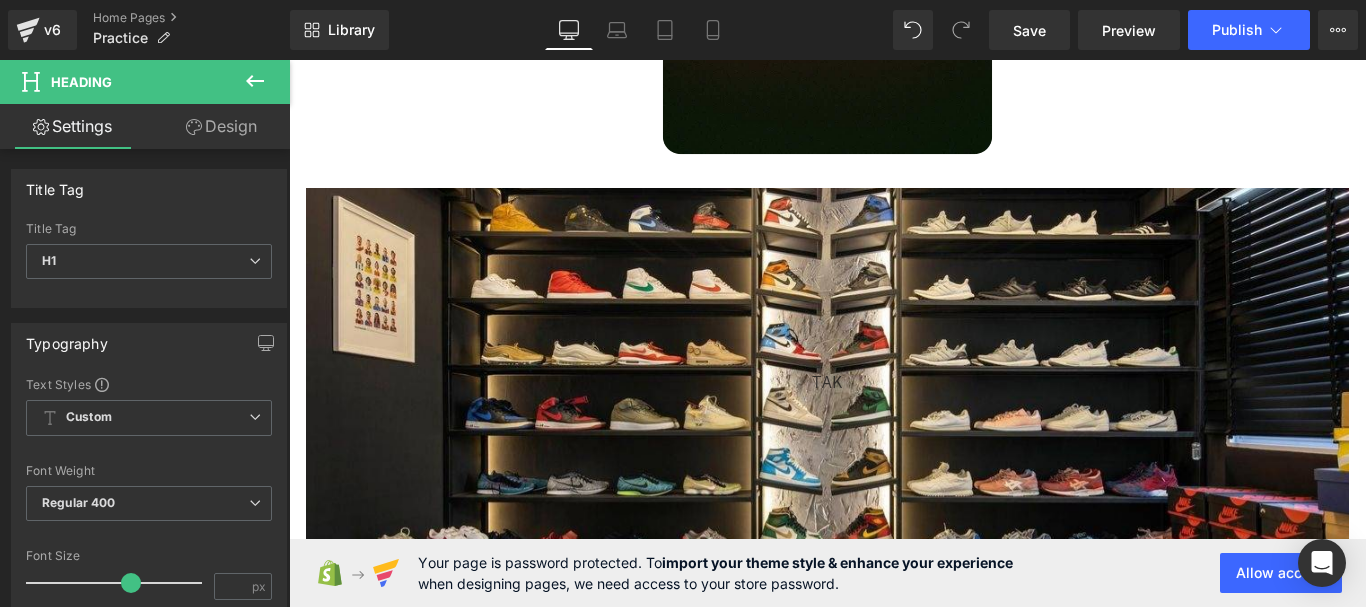 type on "20" 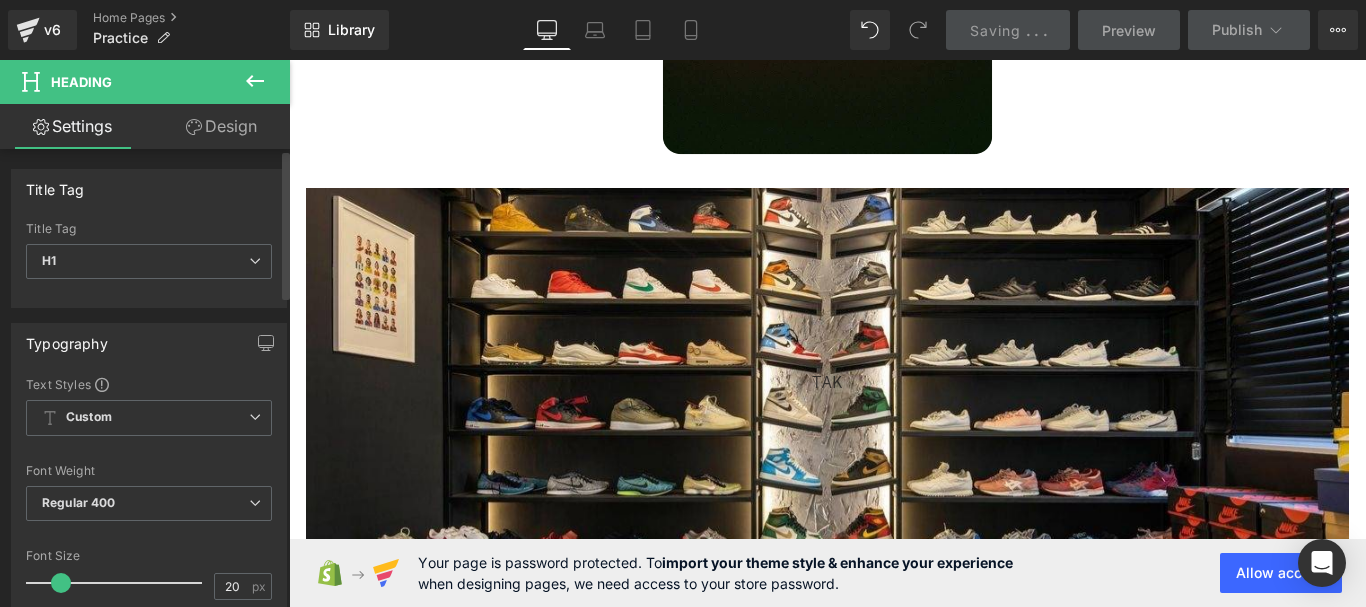 click on "Typography" at bounding box center (149, 343) 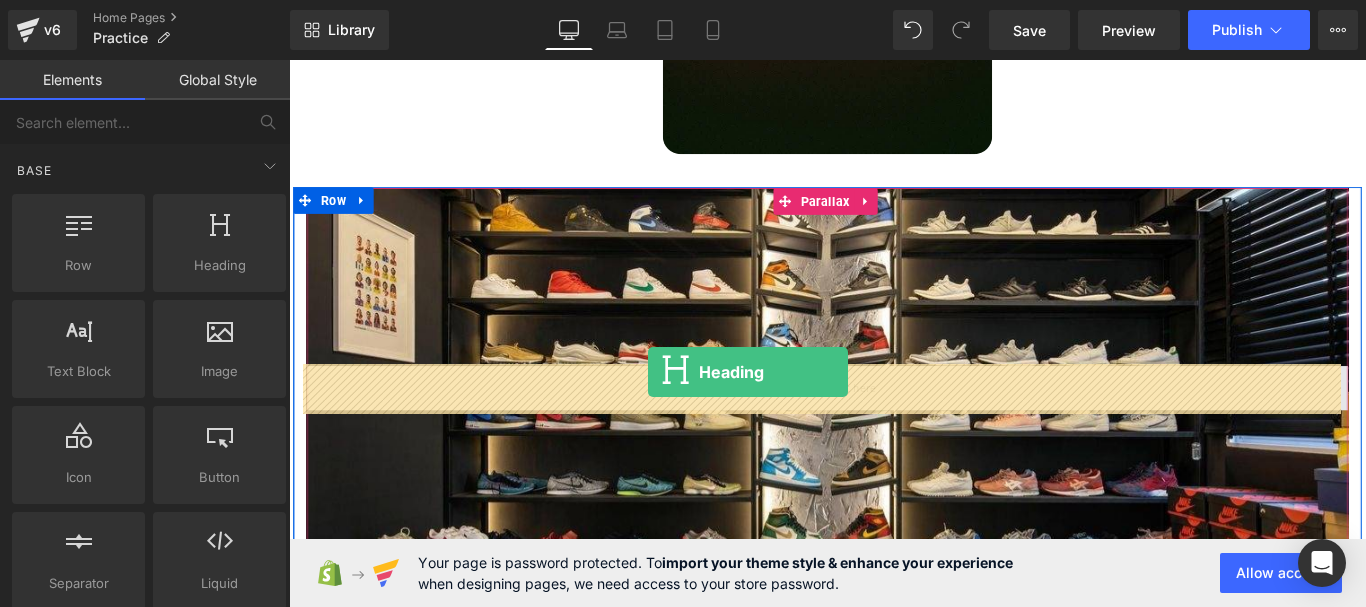 drag, startPoint x: 509, startPoint y: 331, endPoint x: 692, endPoint y: 411, distance: 199.7223 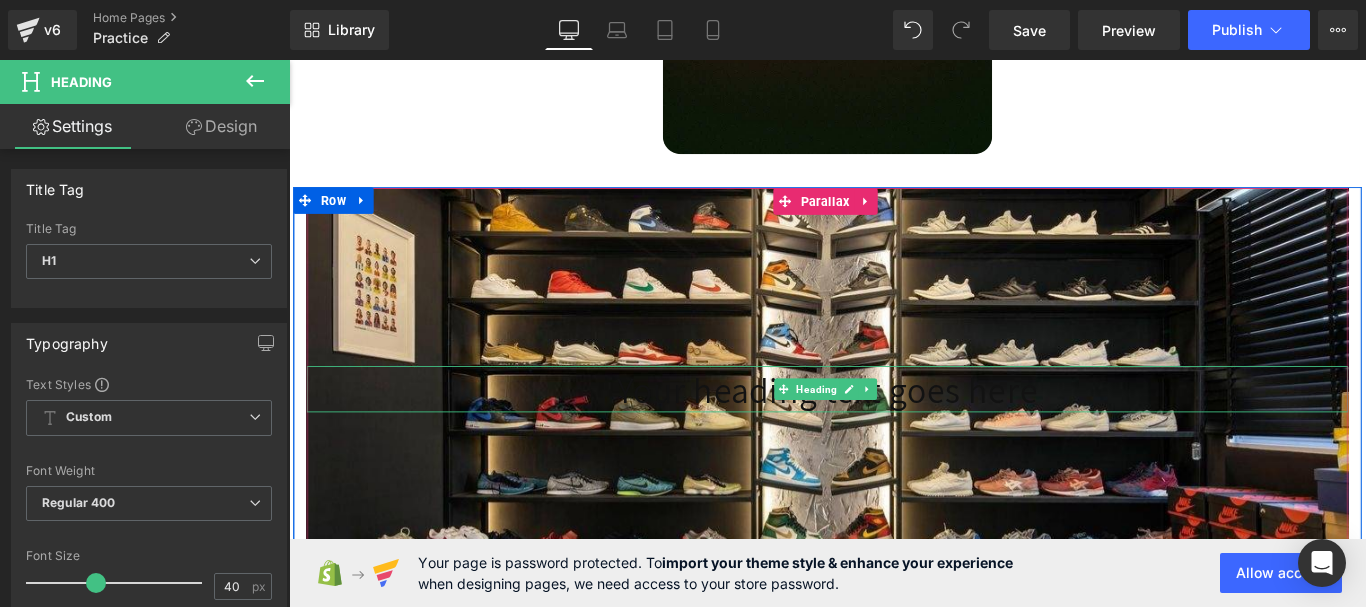 click on "Your heading text goes here" at bounding box center [894, 430] 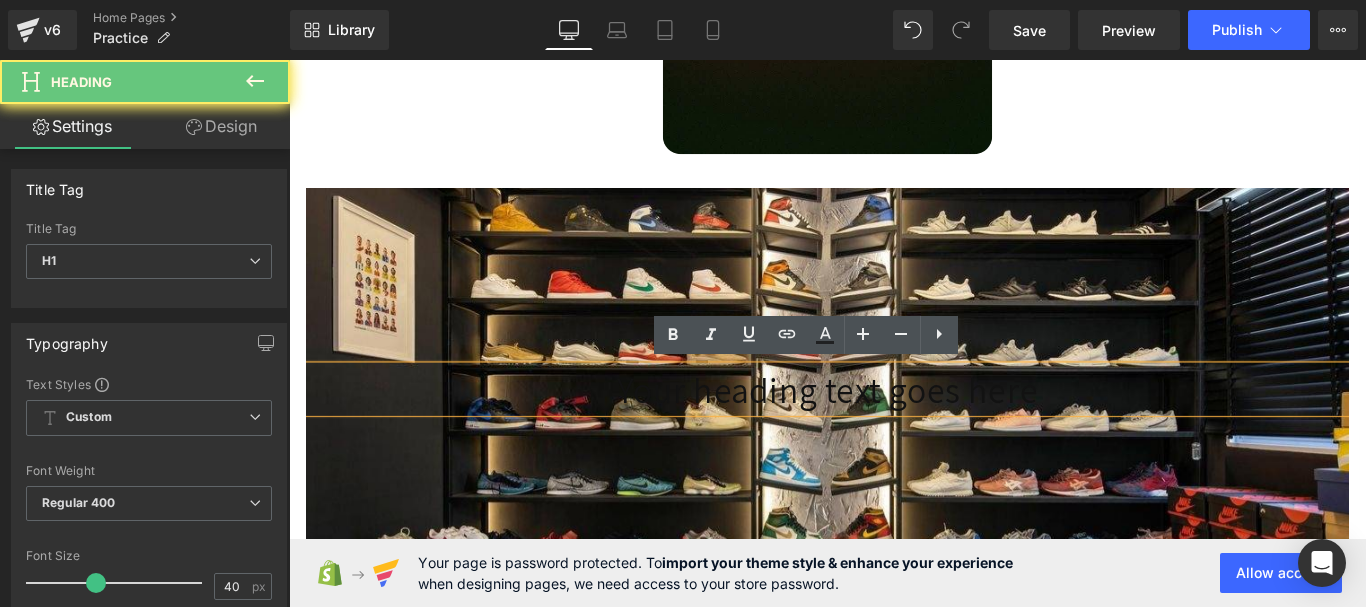 click on "Your heading text goes here" at bounding box center (894, 430) 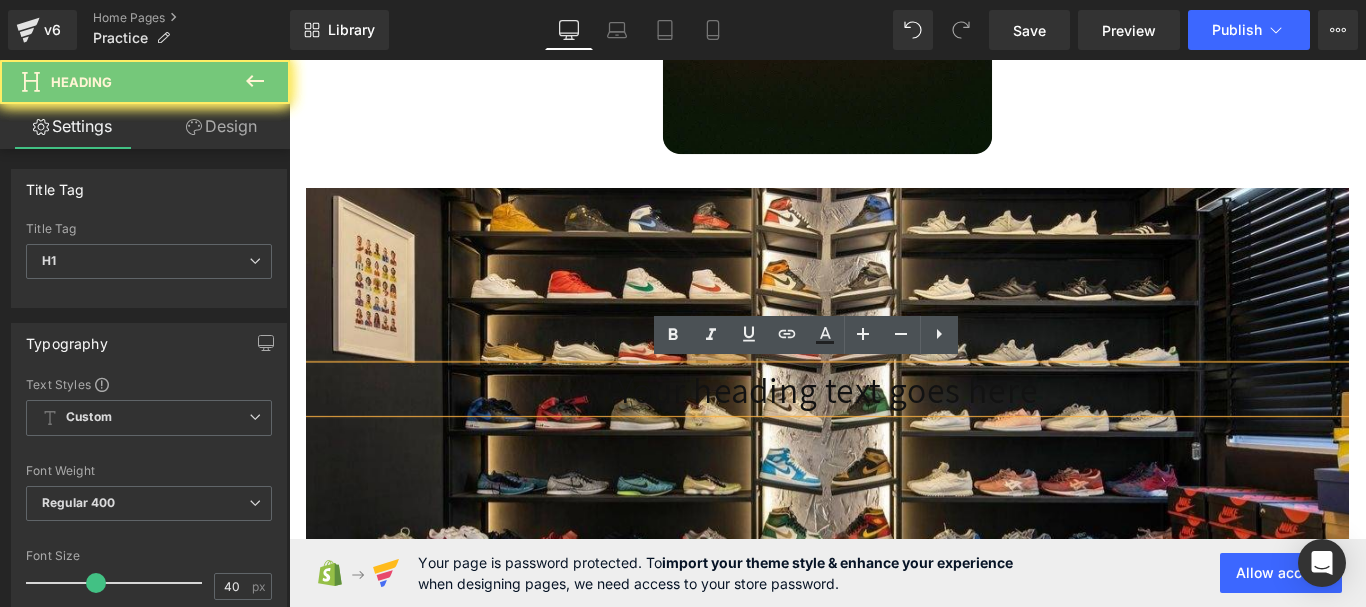 click on "Your heading text goes here" at bounding box center (894, 430) 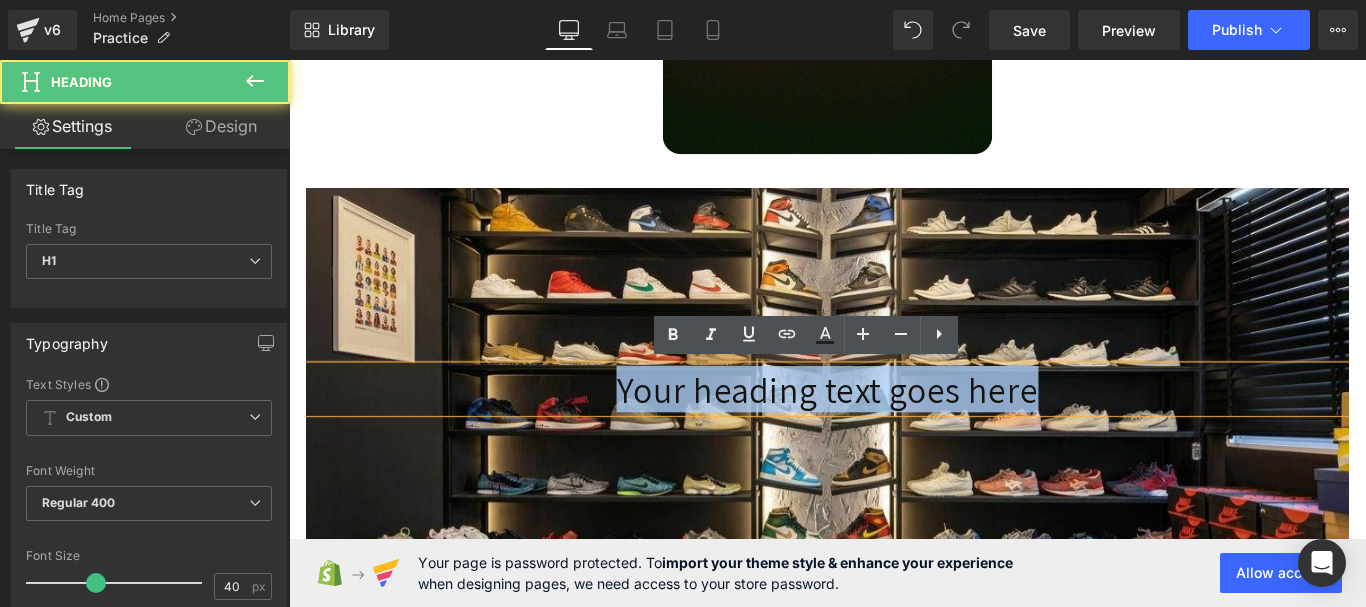 click on "Your heading text goes here" at bounding box center (894, 430) 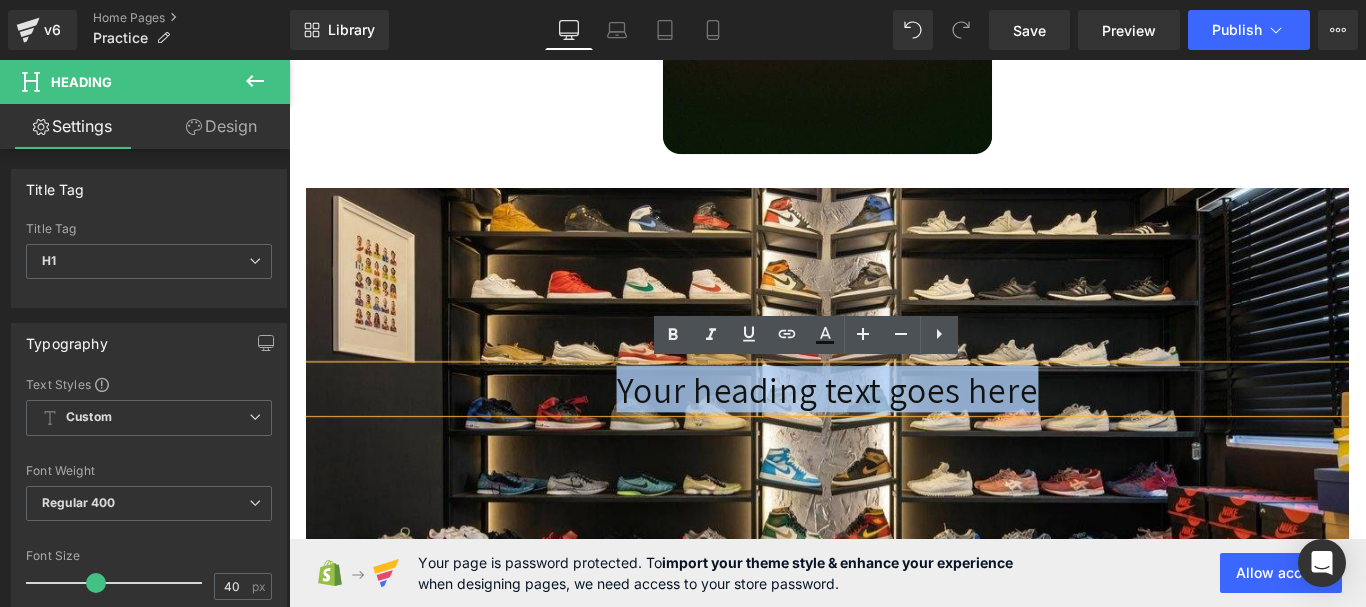 type 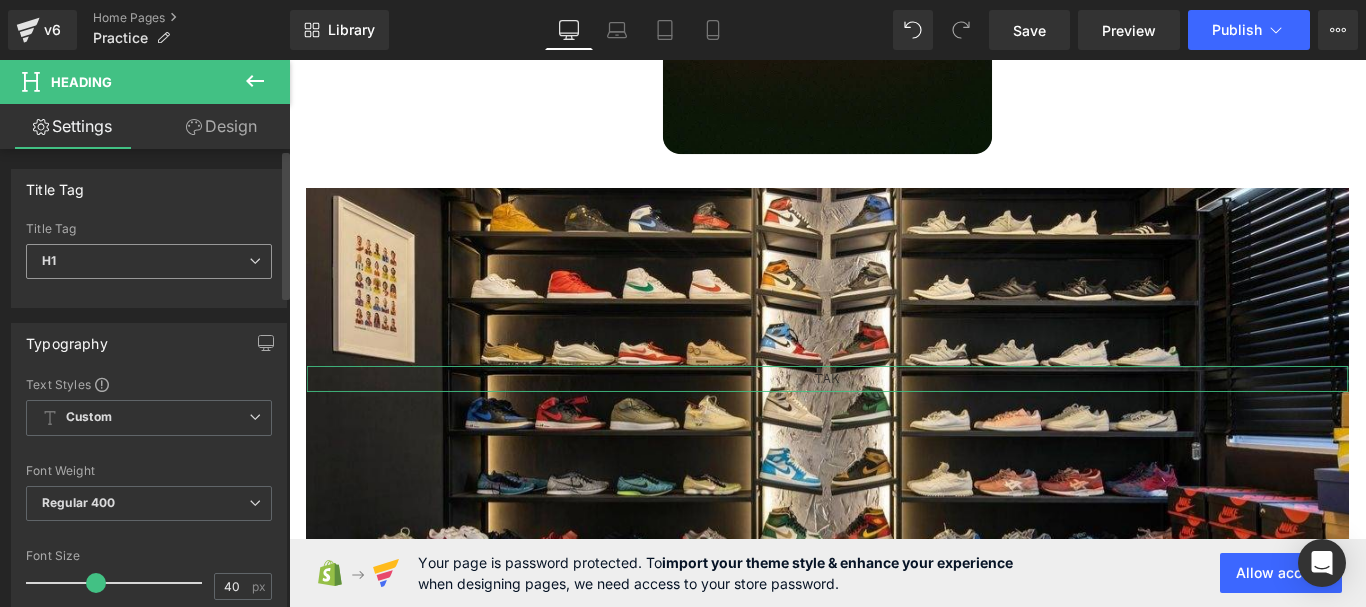 click on "H1" at bounding box center [149, 261] 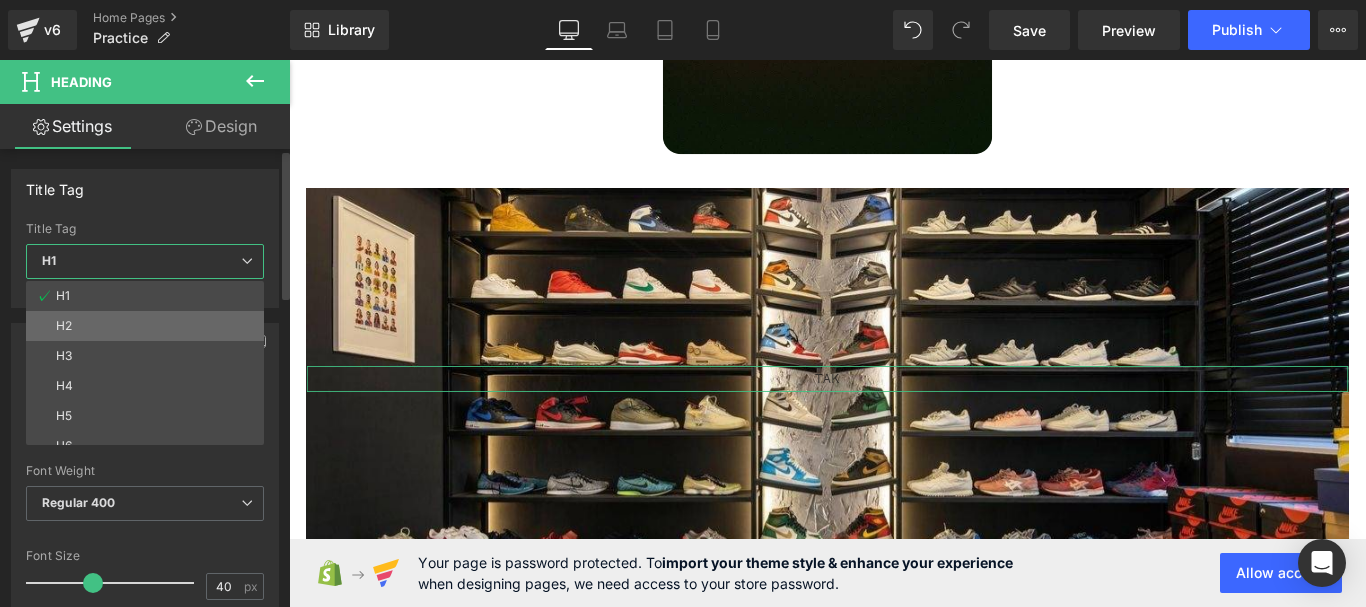 click on "H2" at bounding box center [149, 326] 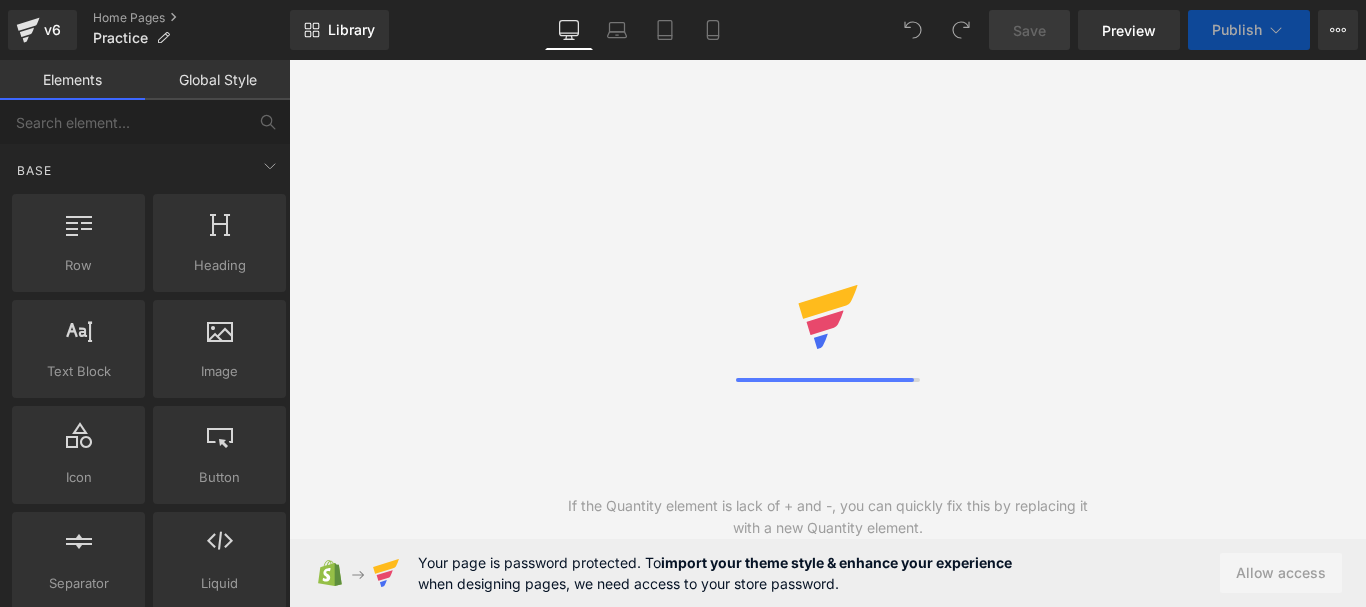 scroll, scrollTop: 0, scrollLeft: 0, axis: both 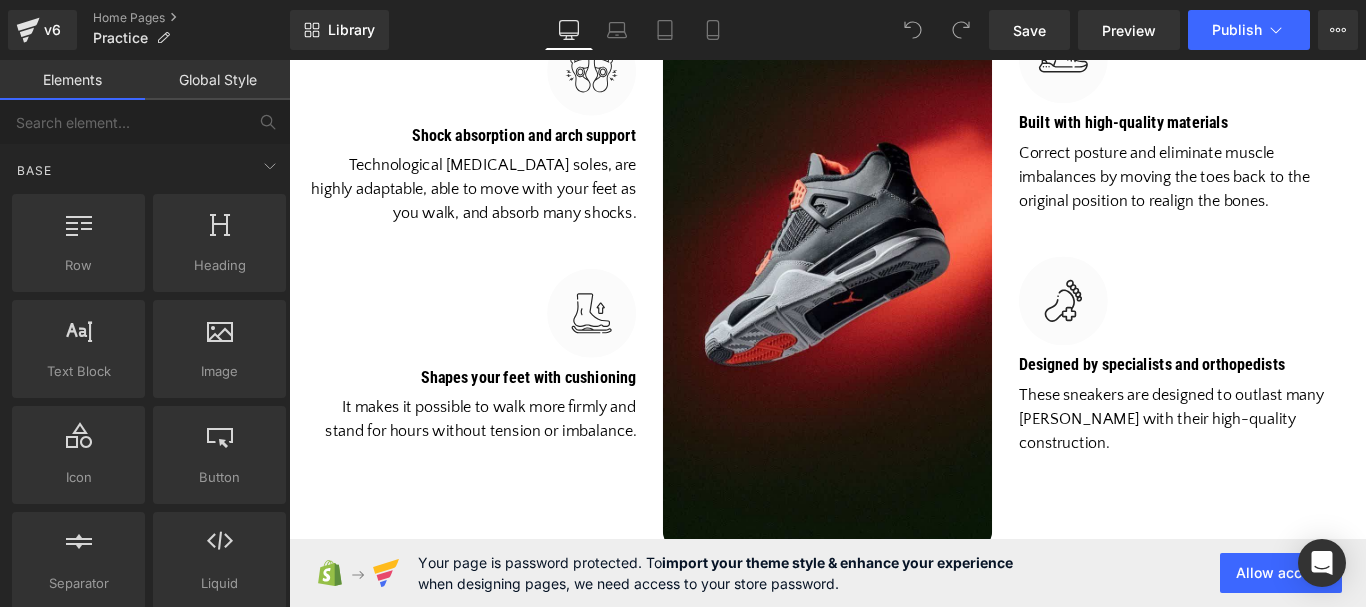 click on "Global Style" at bounding box center (217, 80) 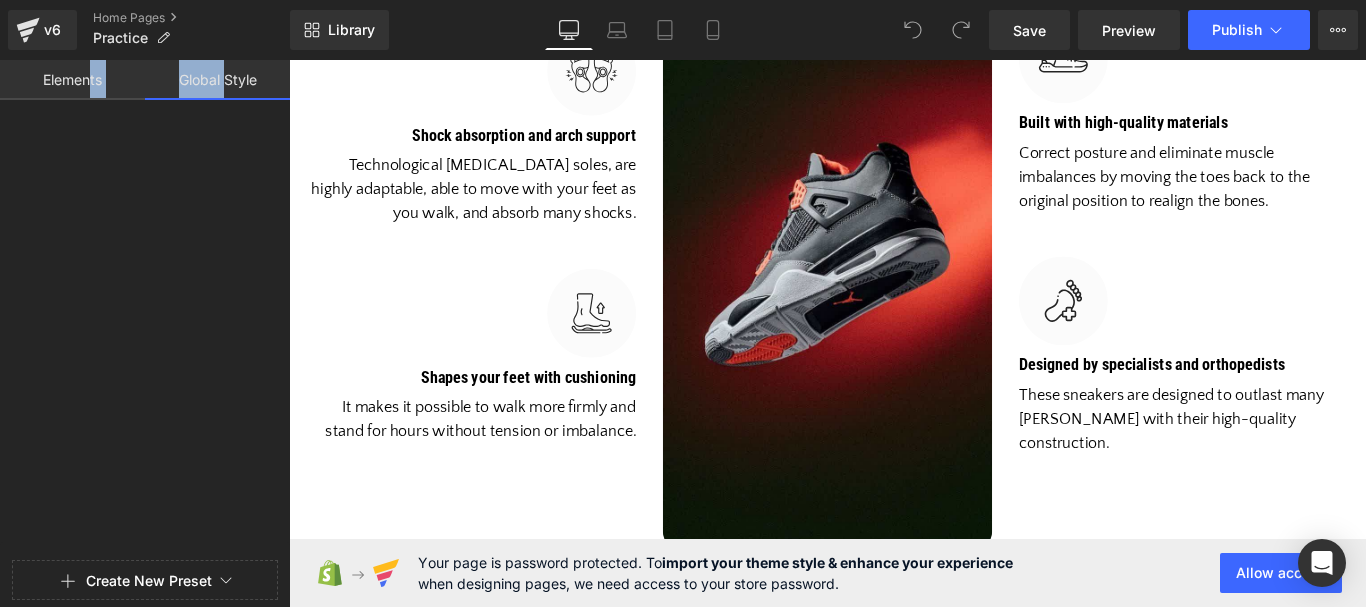 click on "Elements" at bounding box center [72, 80] 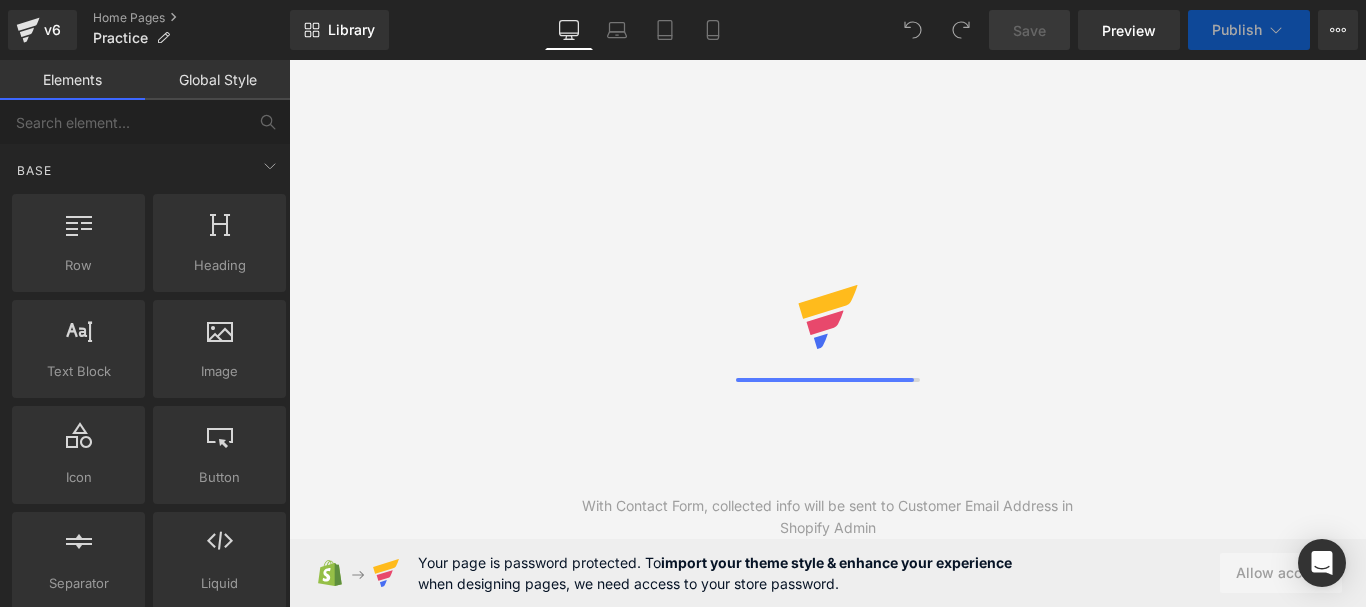 scroll, scrollTop: 0, scrollLeft: 0, axis: both 